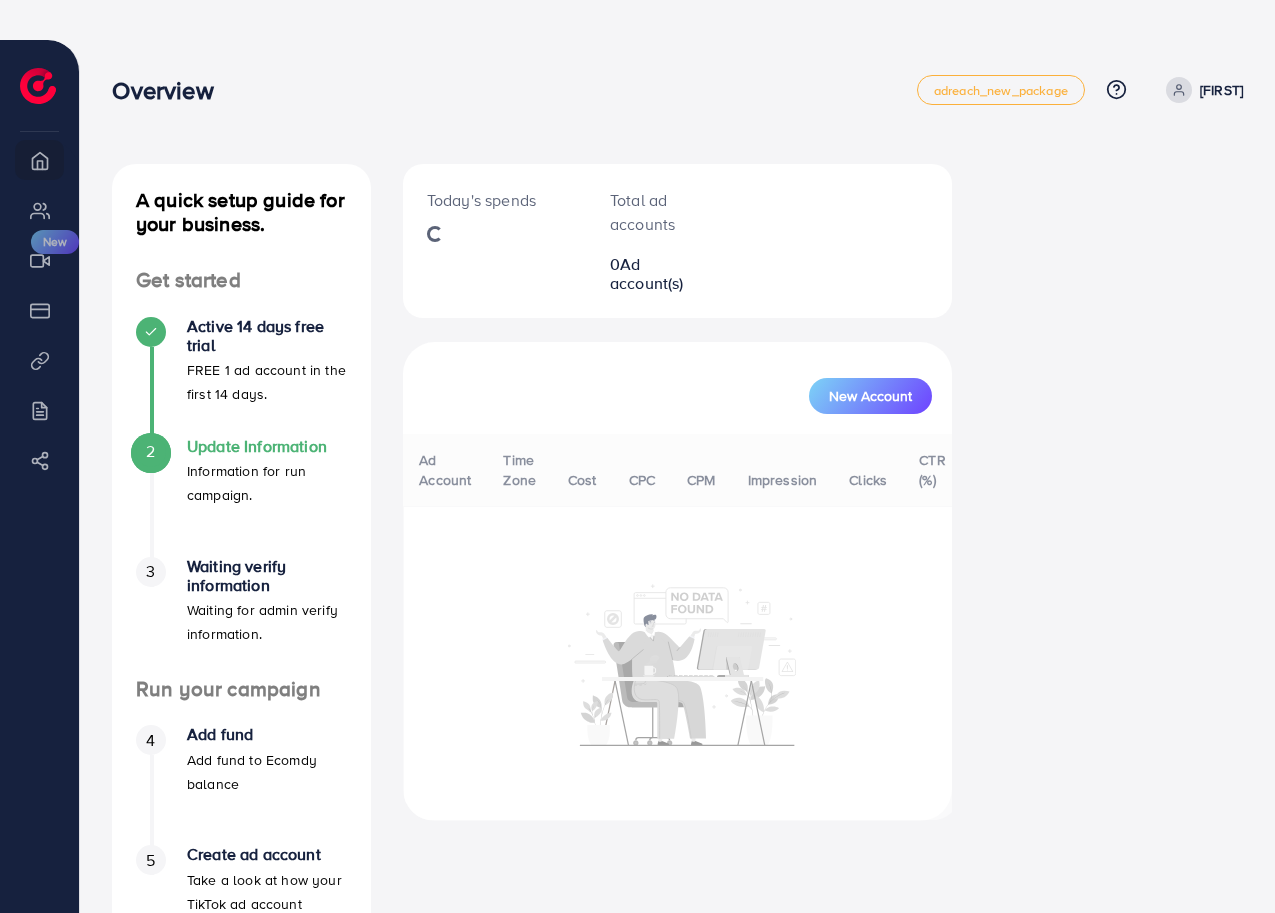 scroll, scrollTop: 0, scrollLeft: 0, axis: both 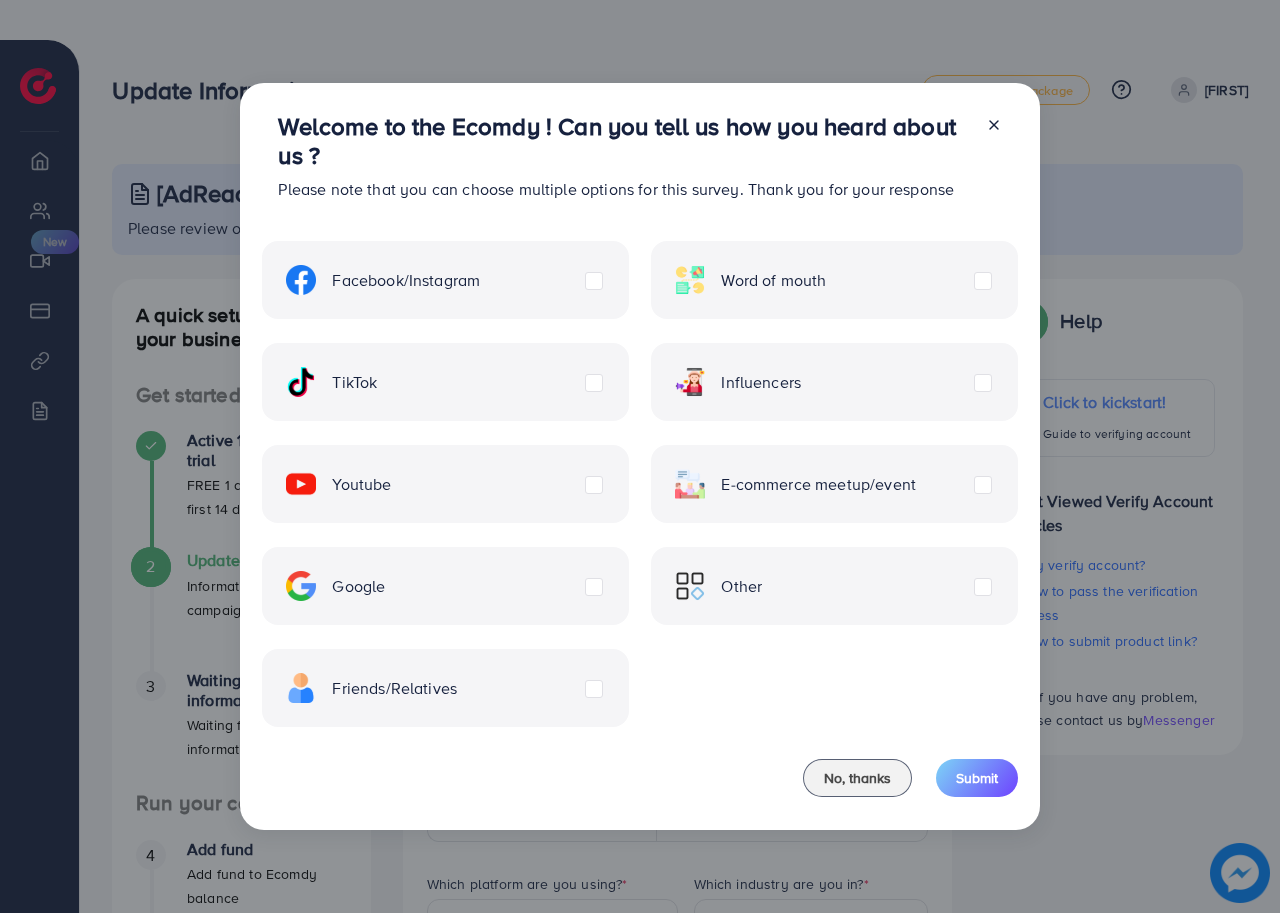 click on "Friends/Relatives" at bounding box center (394, 688) 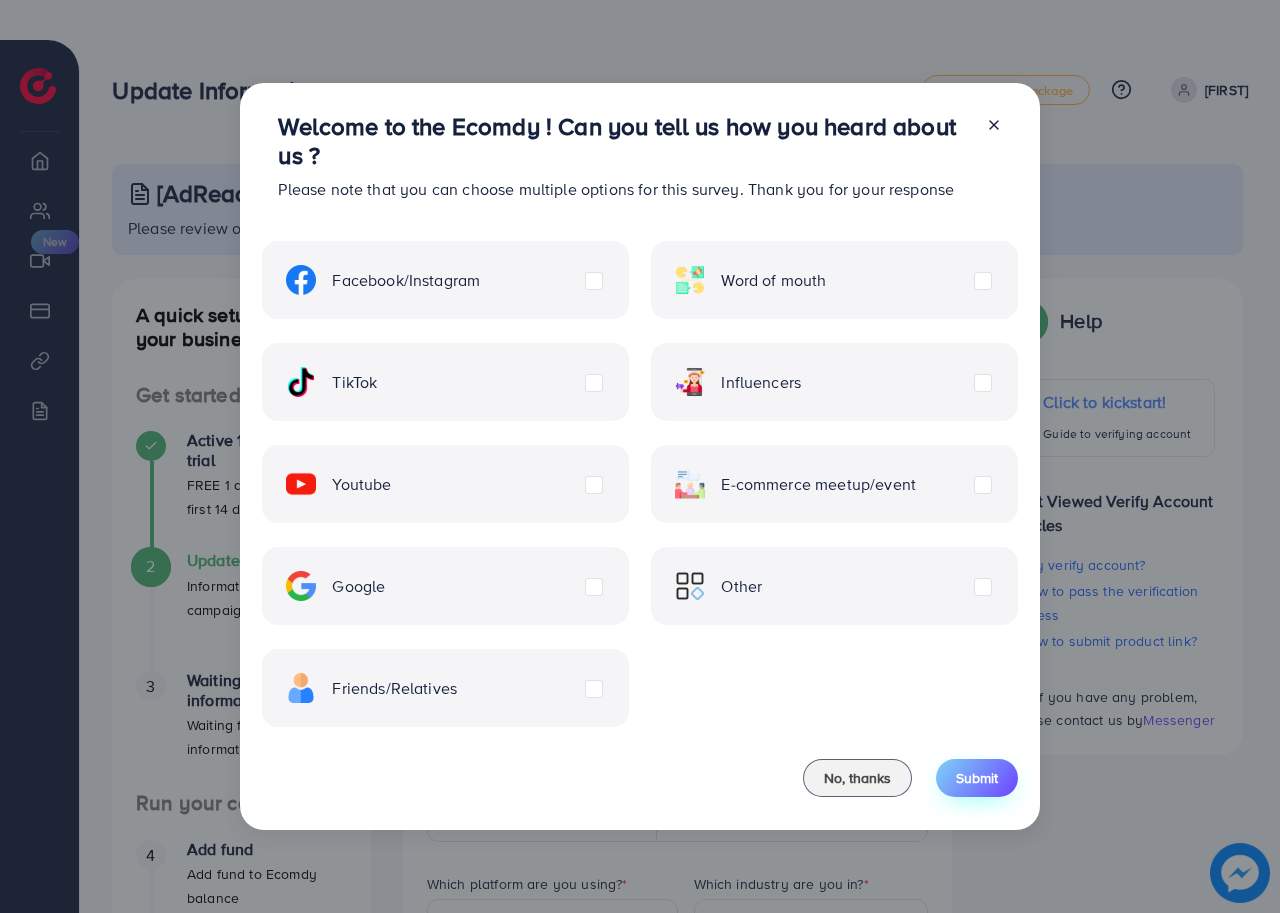 click on "Submit" at bounding box center [977, 778] 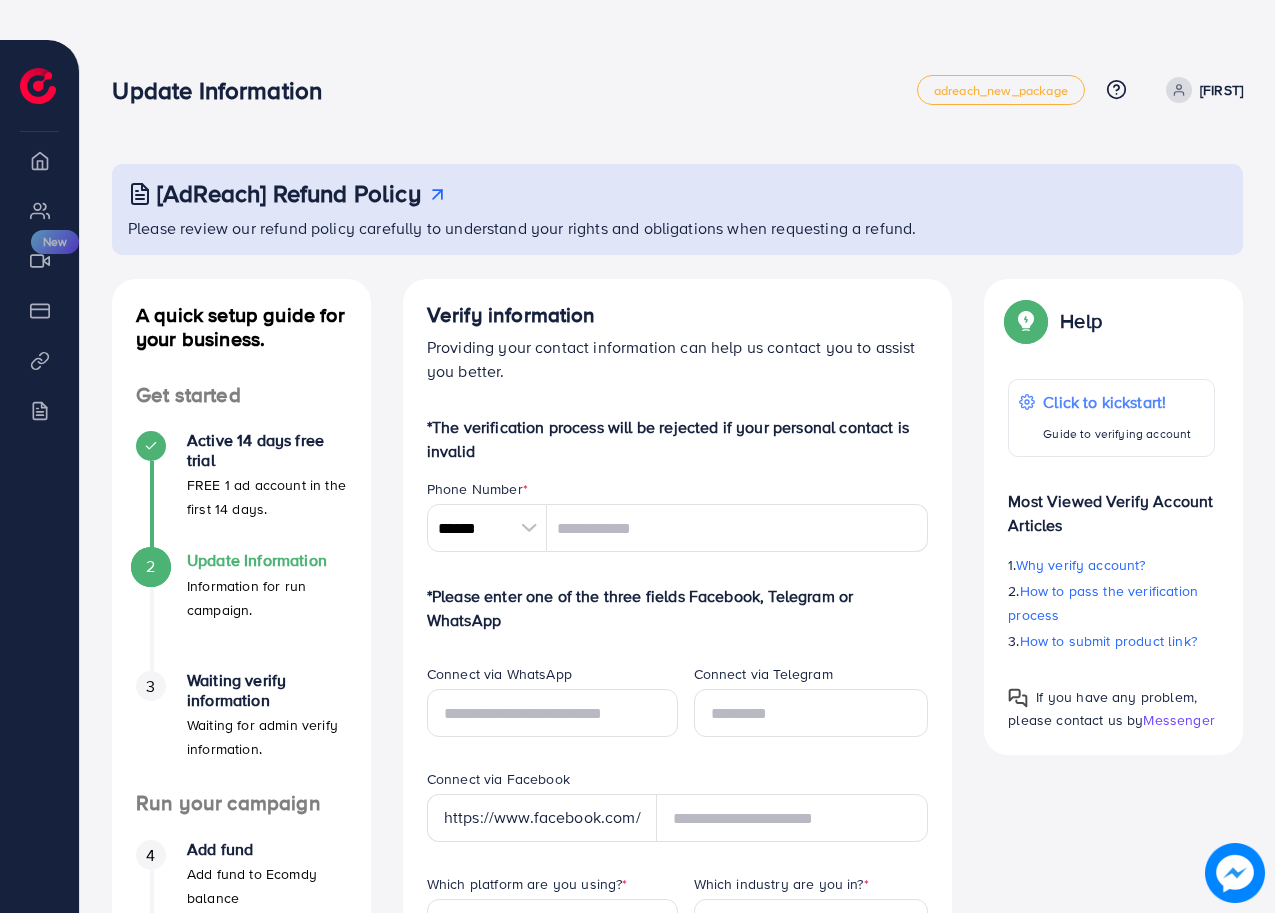 click on "Active 14 days free trial" at bounding box center [267, 450] 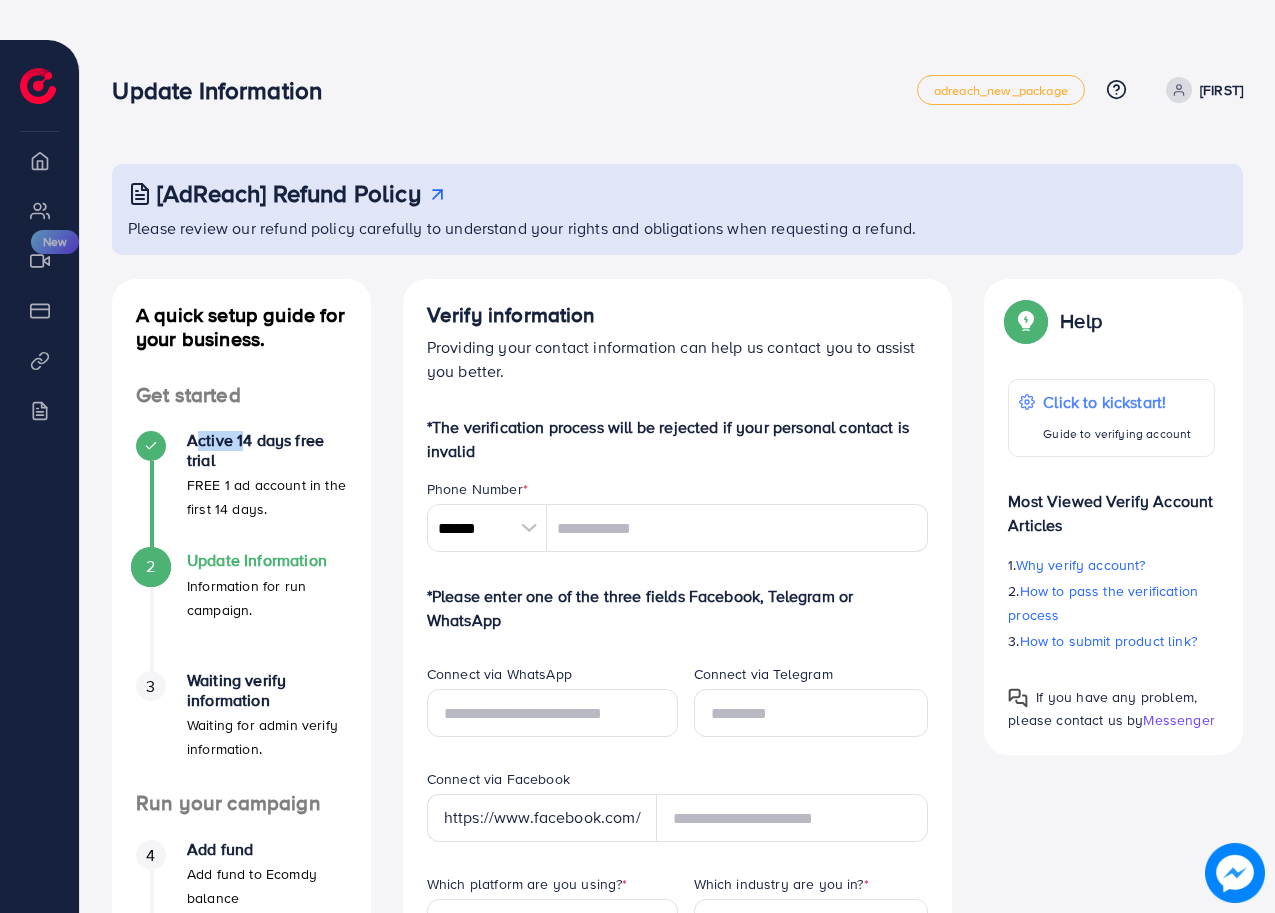 click on "Active 14 days free trial" at bounding box center (267, 450) 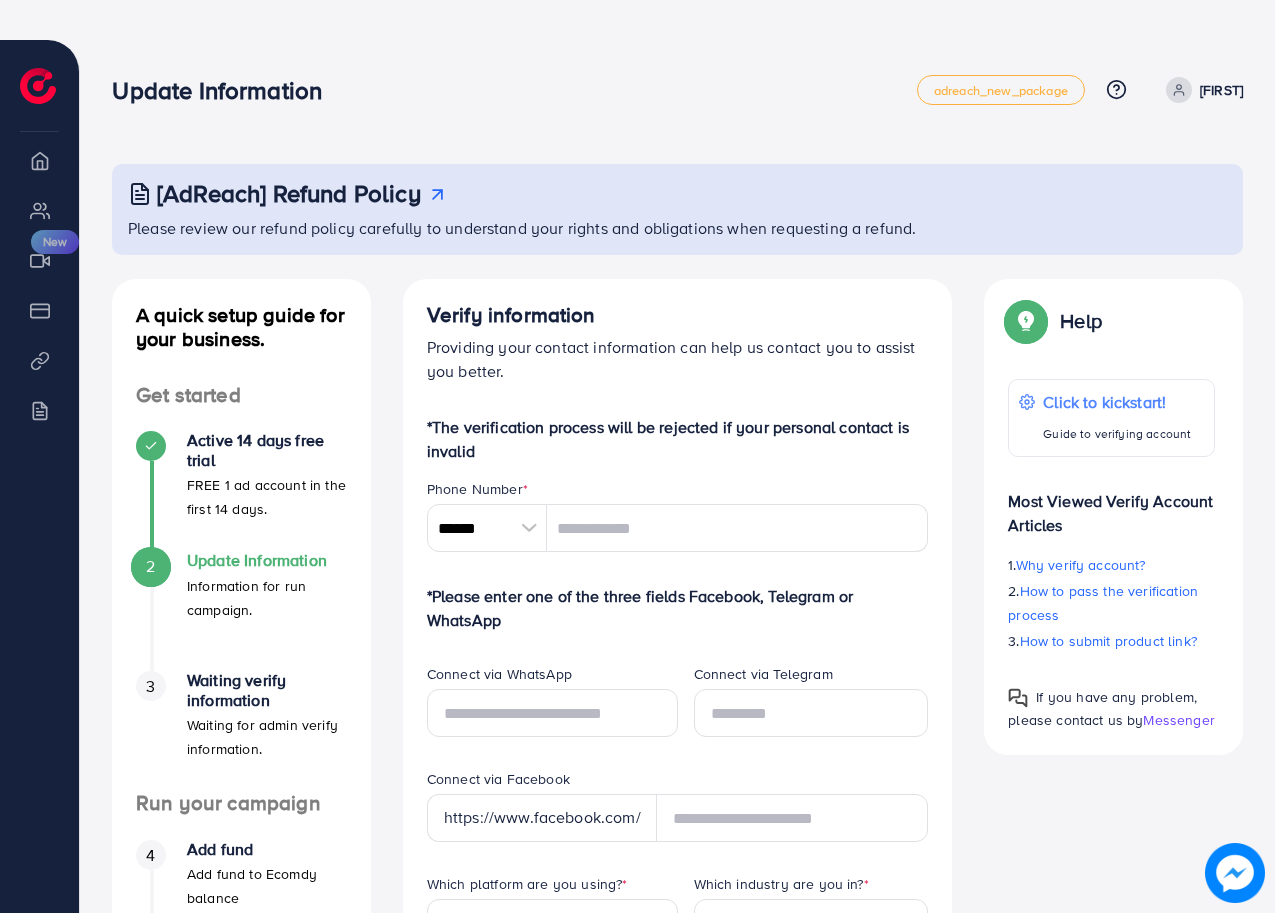 click on "Active 14 days free trial" at bounding box center [267, 450] 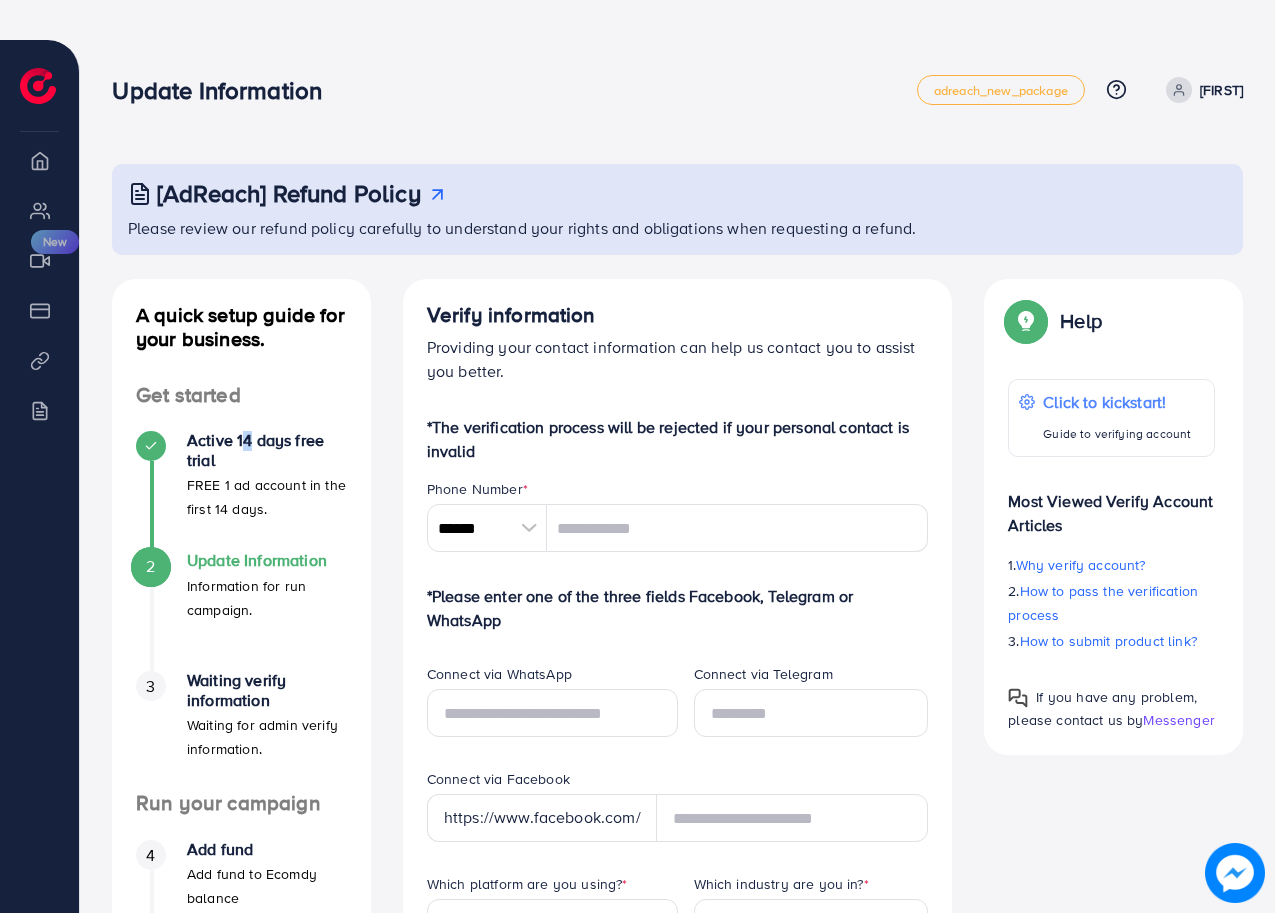 click on "Active 14 days free trial" at bounding box center [267, 450] 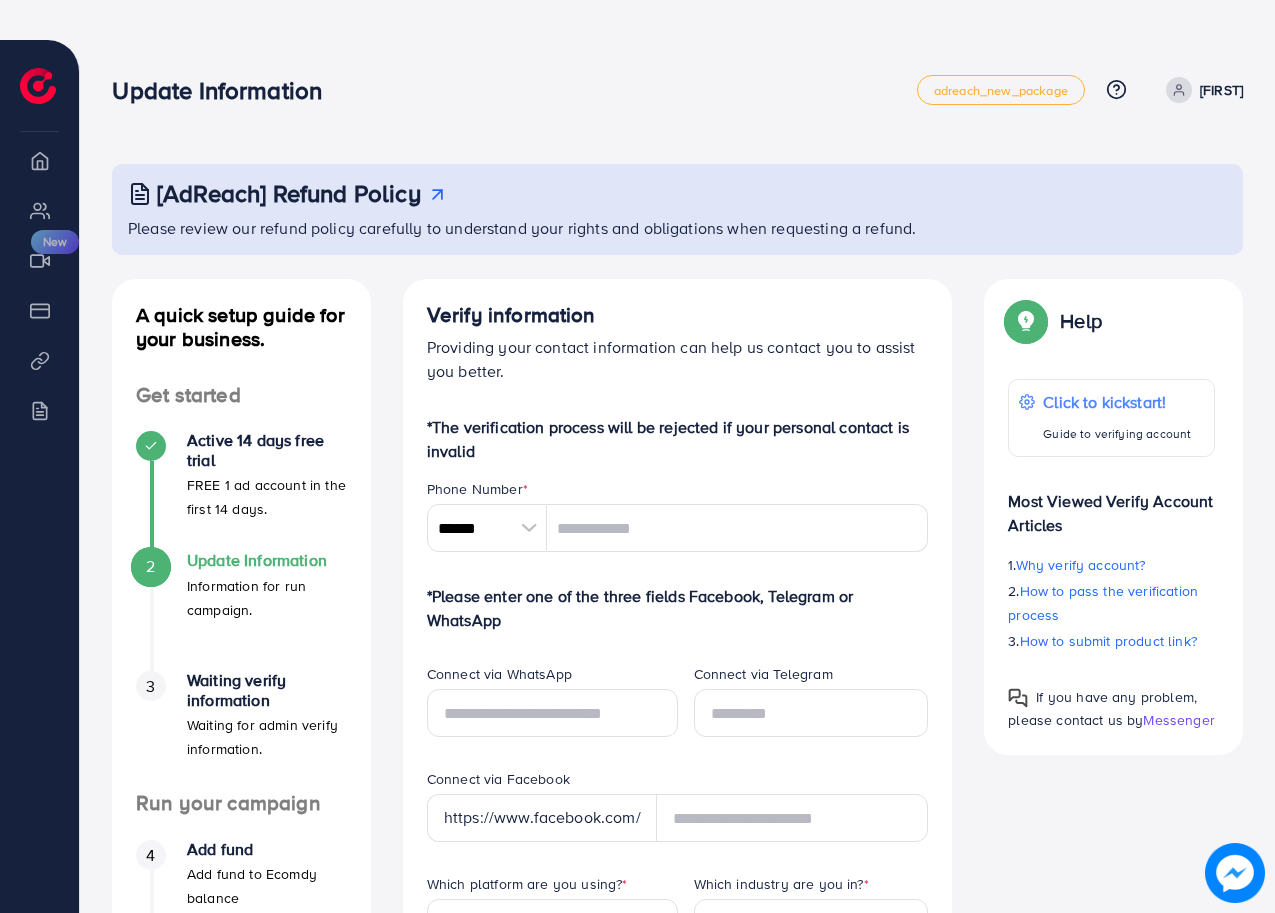 click on "FREE 1 ad account in the first 14 days." at bounding box center (267, 497) 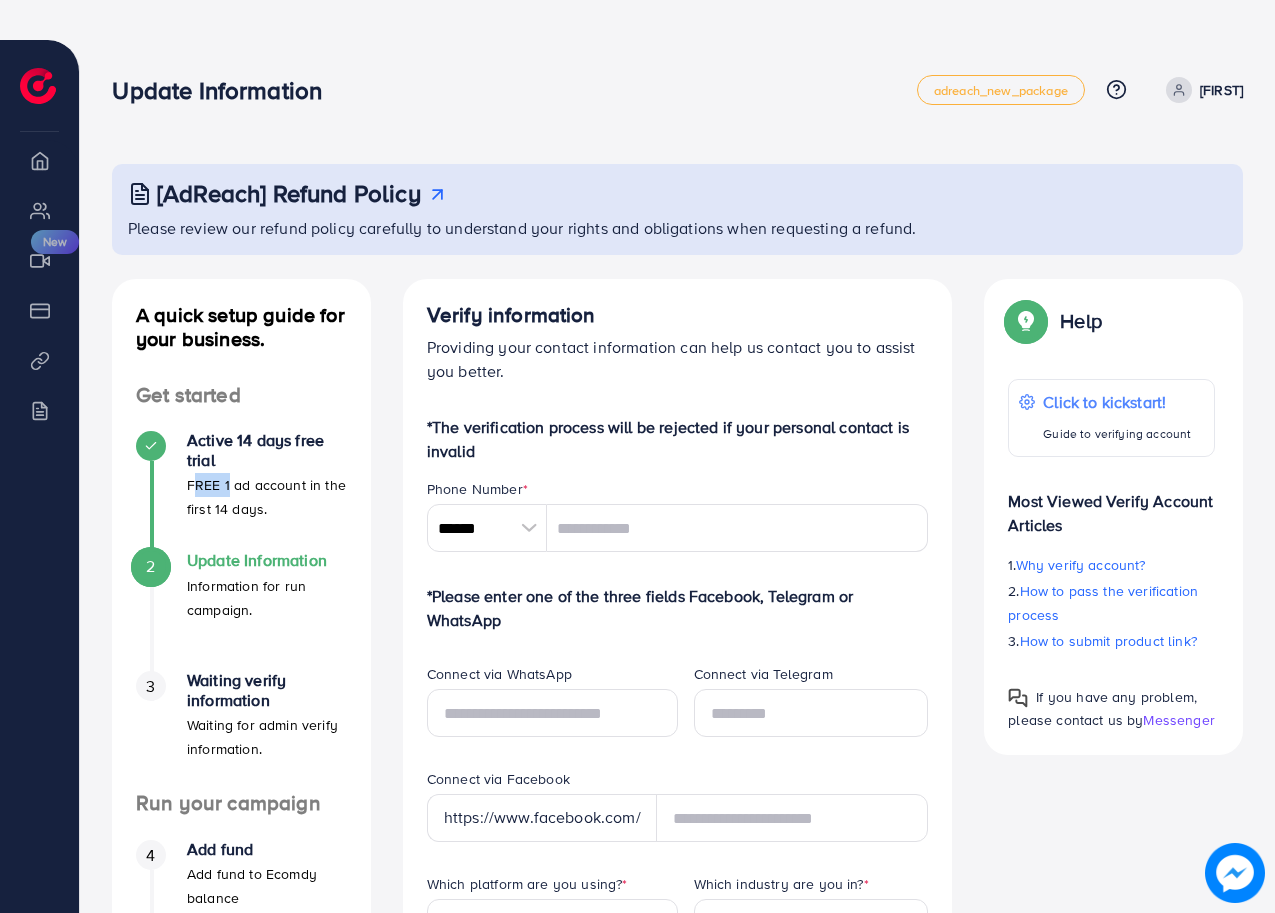 click on "FREE 1 ad account in the first 14 days." at bounding box center (267, 497) 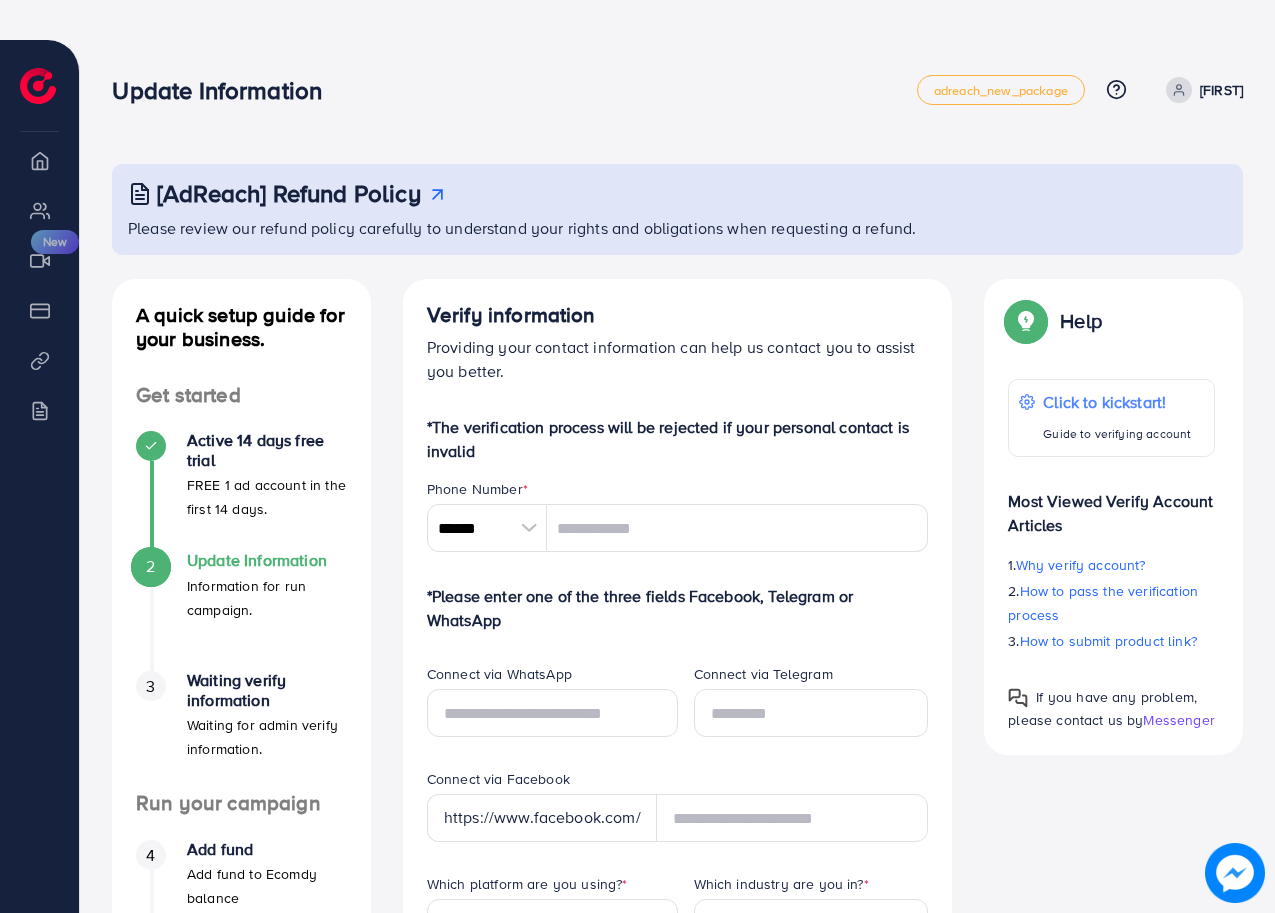 click on "FREE 1 ad account in the first 14 days." at bounding box center [267, 497] 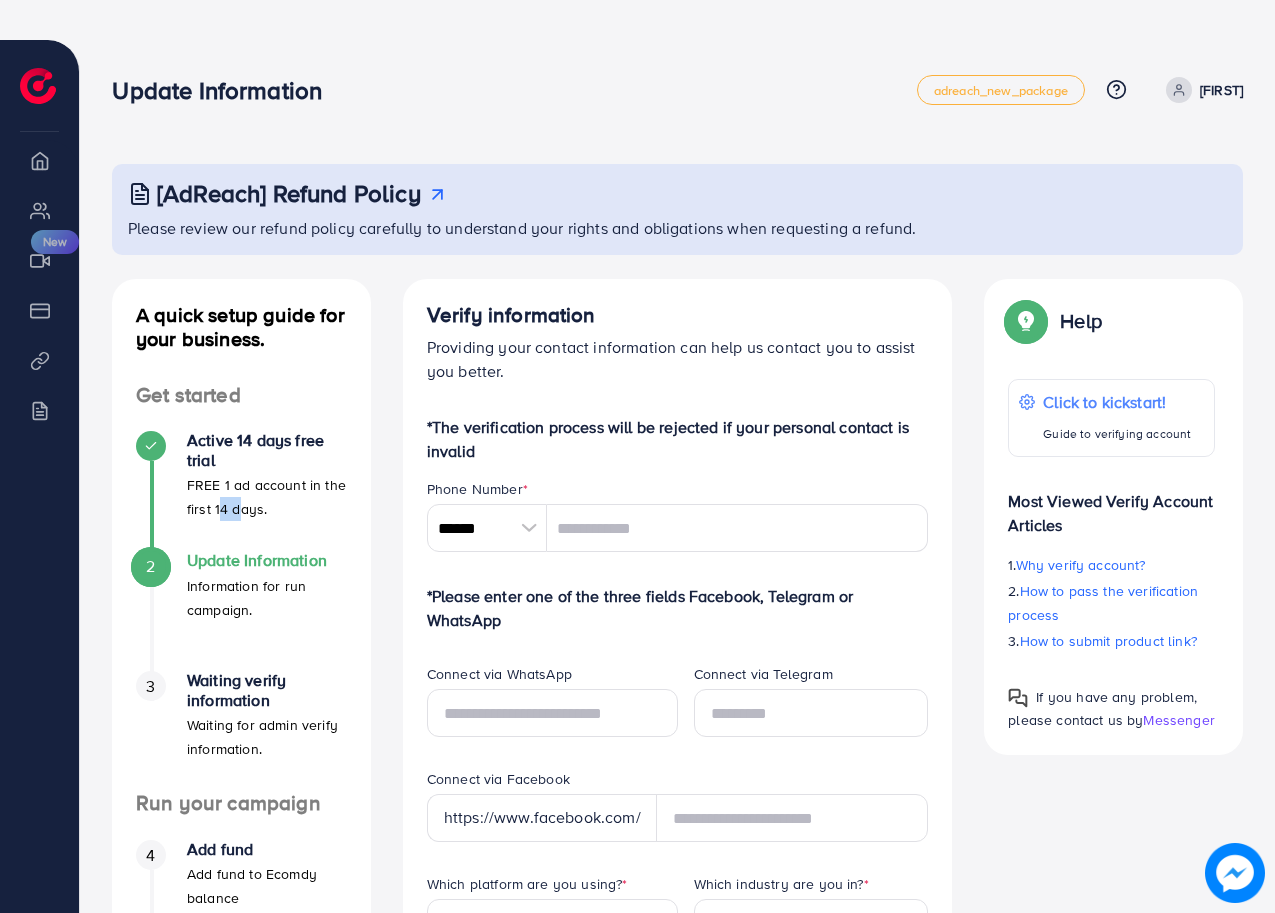 click on "FREE 1 ad account in the first 14 days." at bounding box center (267, 497) 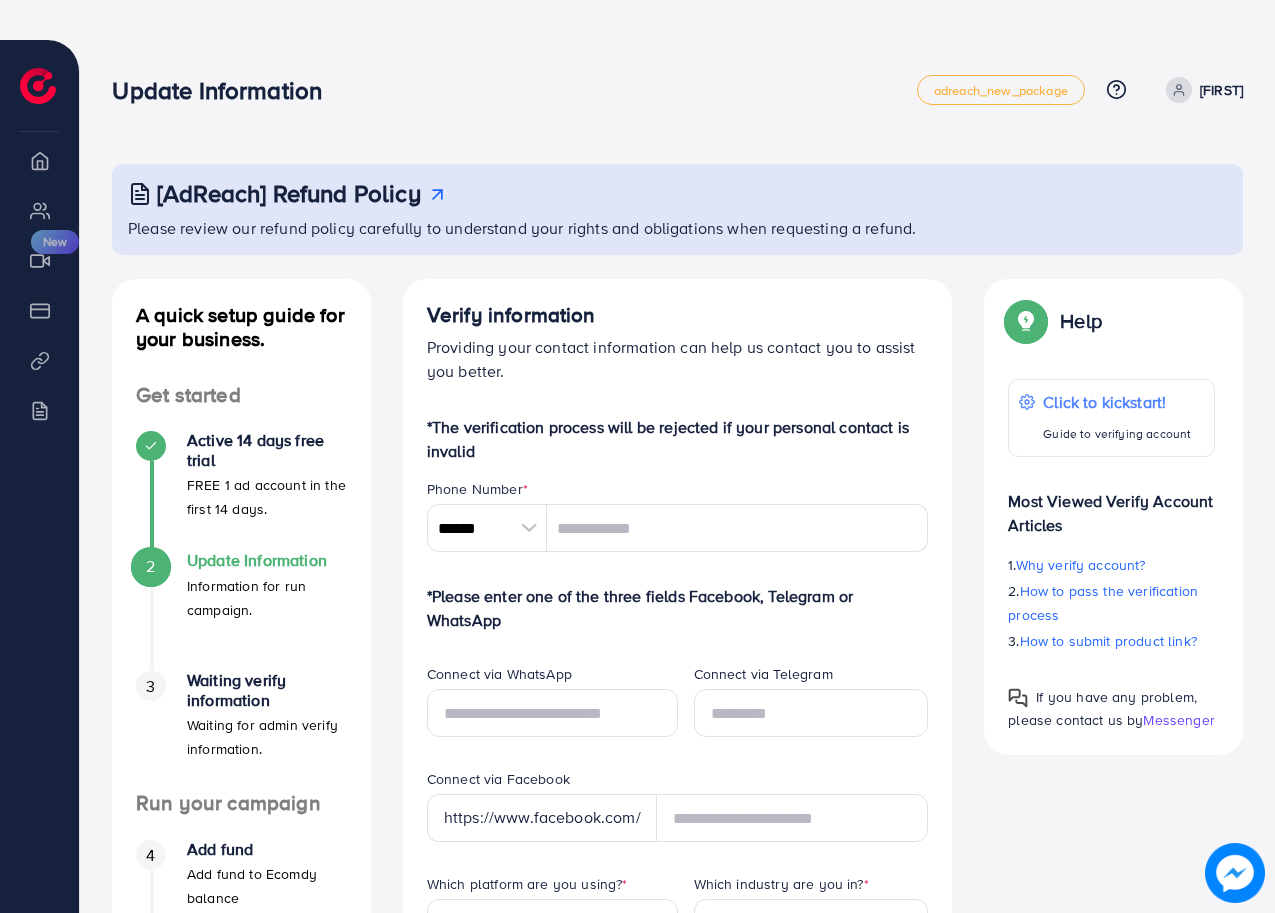 click on "FREE 1 ad account in the first 14 days." at bounding box center (267, 497) 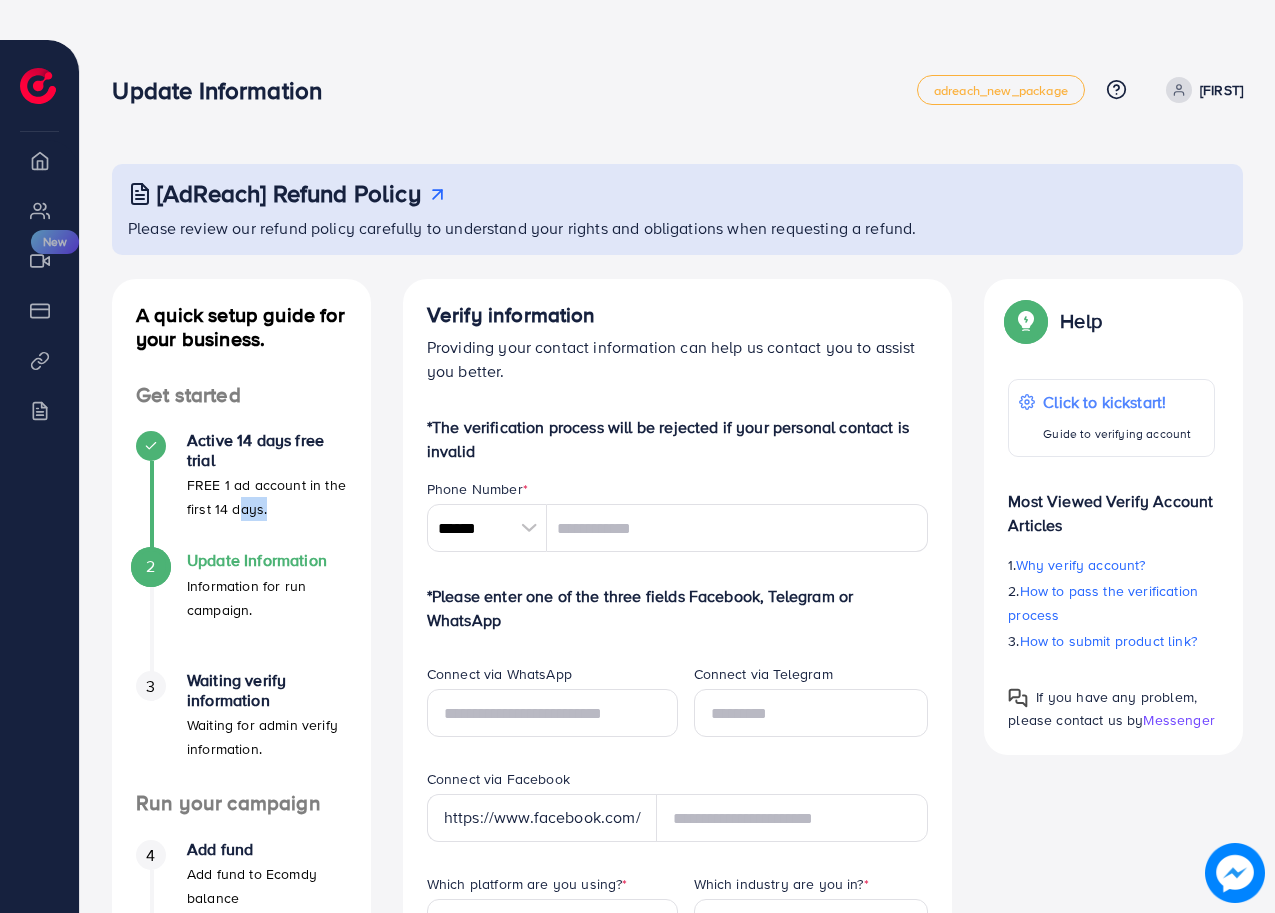 click on "FREE 1 ad account in the first 14 days." at bounding box center [267, 497] 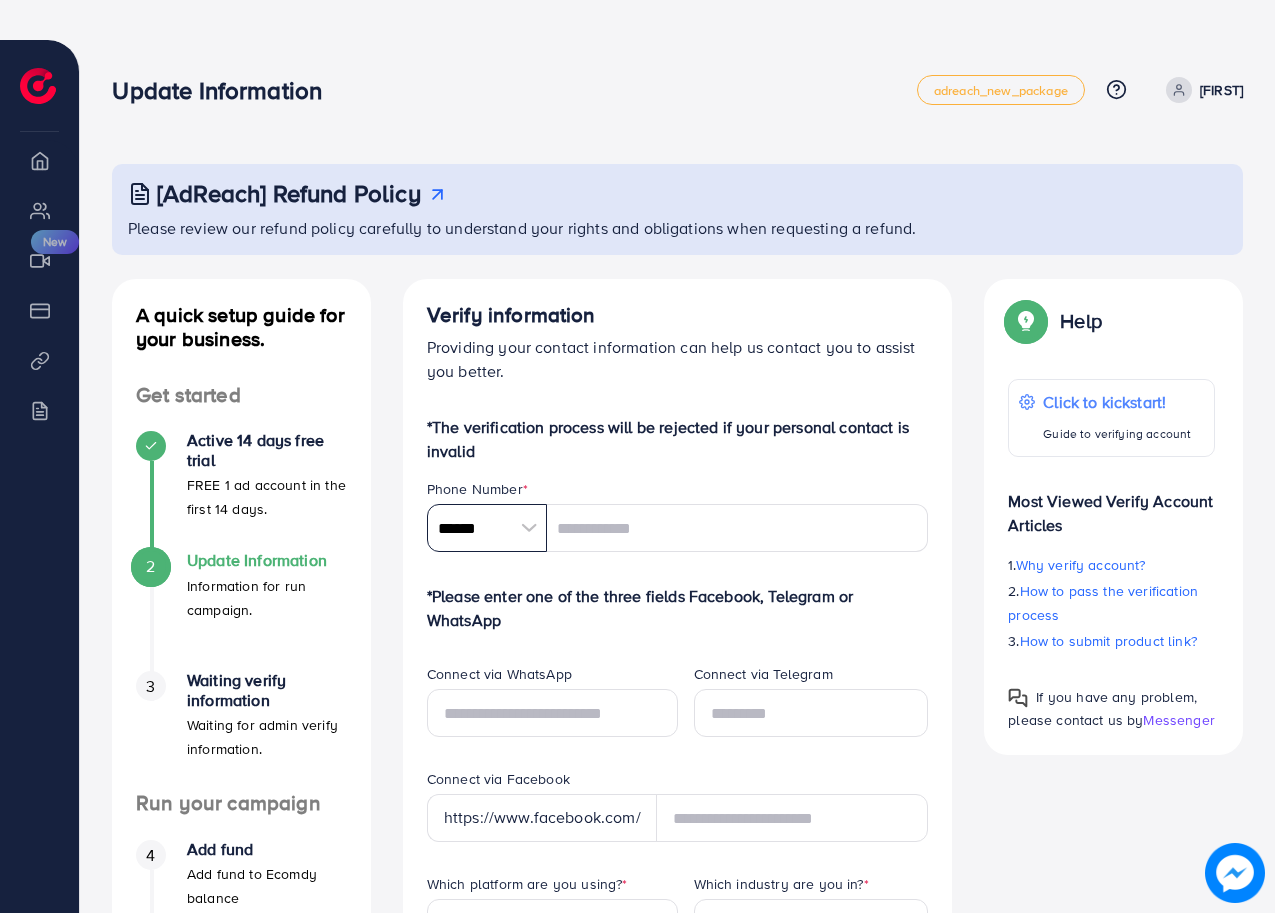 click on "******" at bounding box center [487, 528] 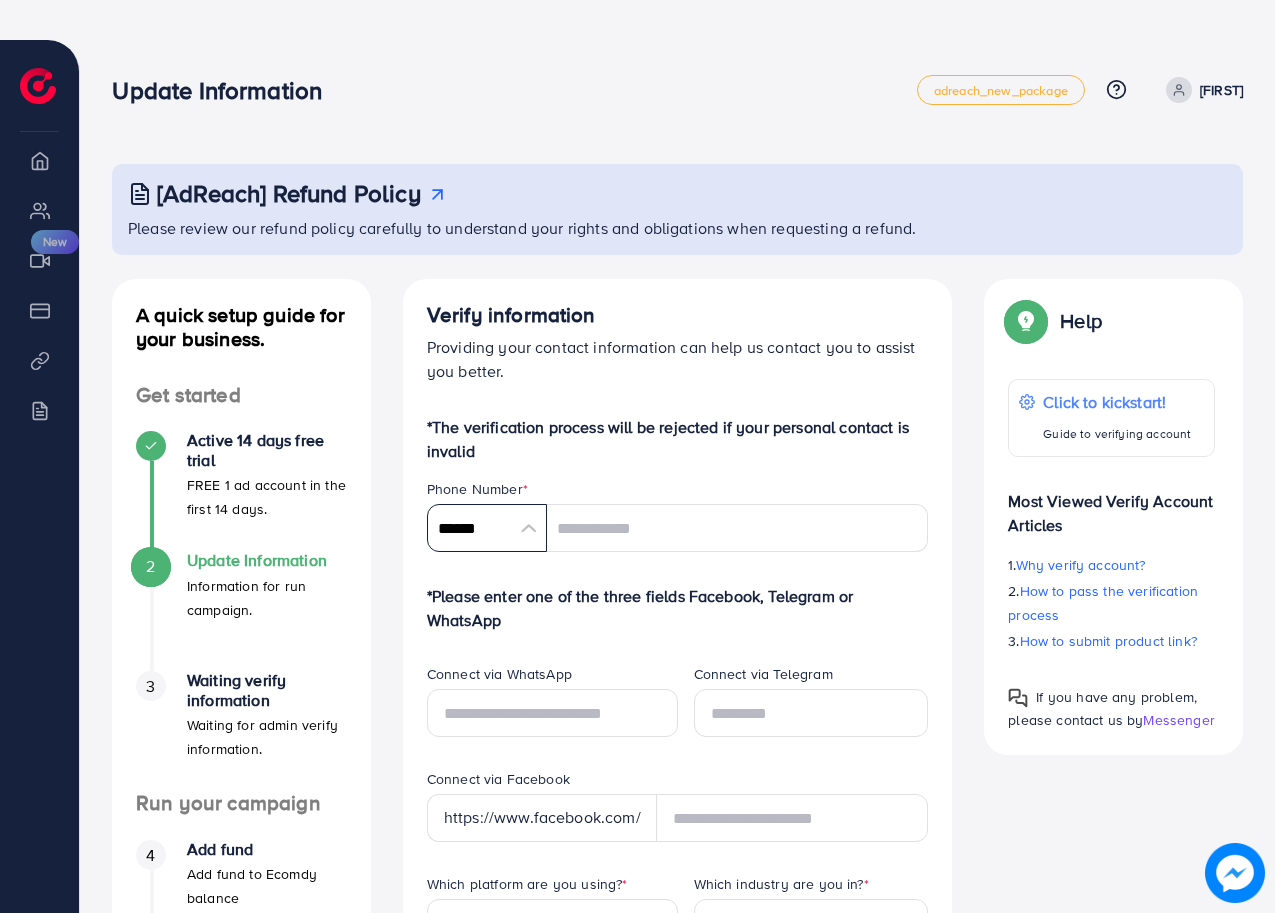 scroll, scrollTop: 9285, scrollLeft: 0, axis: vertical 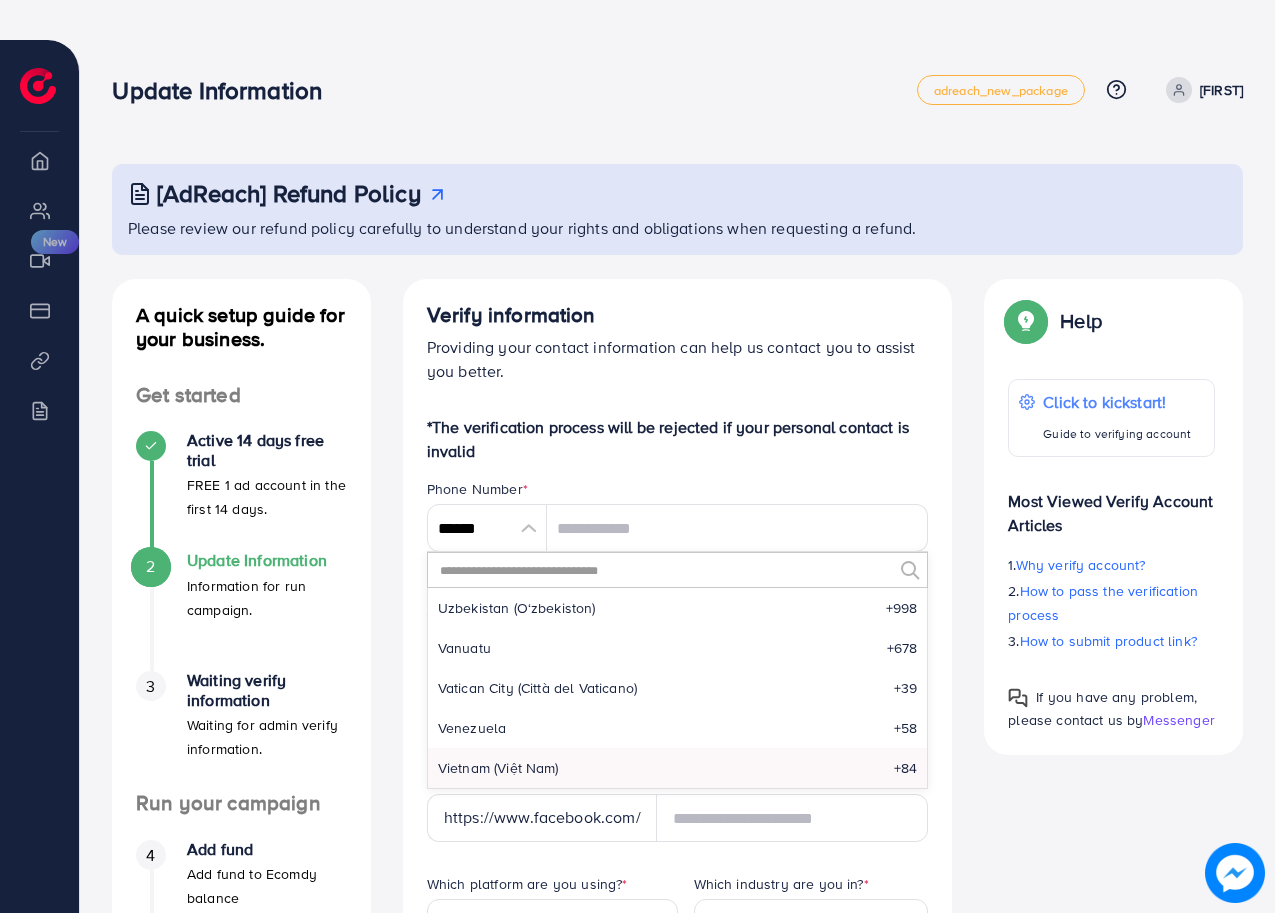 click on "https://www.facebook.com/" at bounding box center [542, 818] 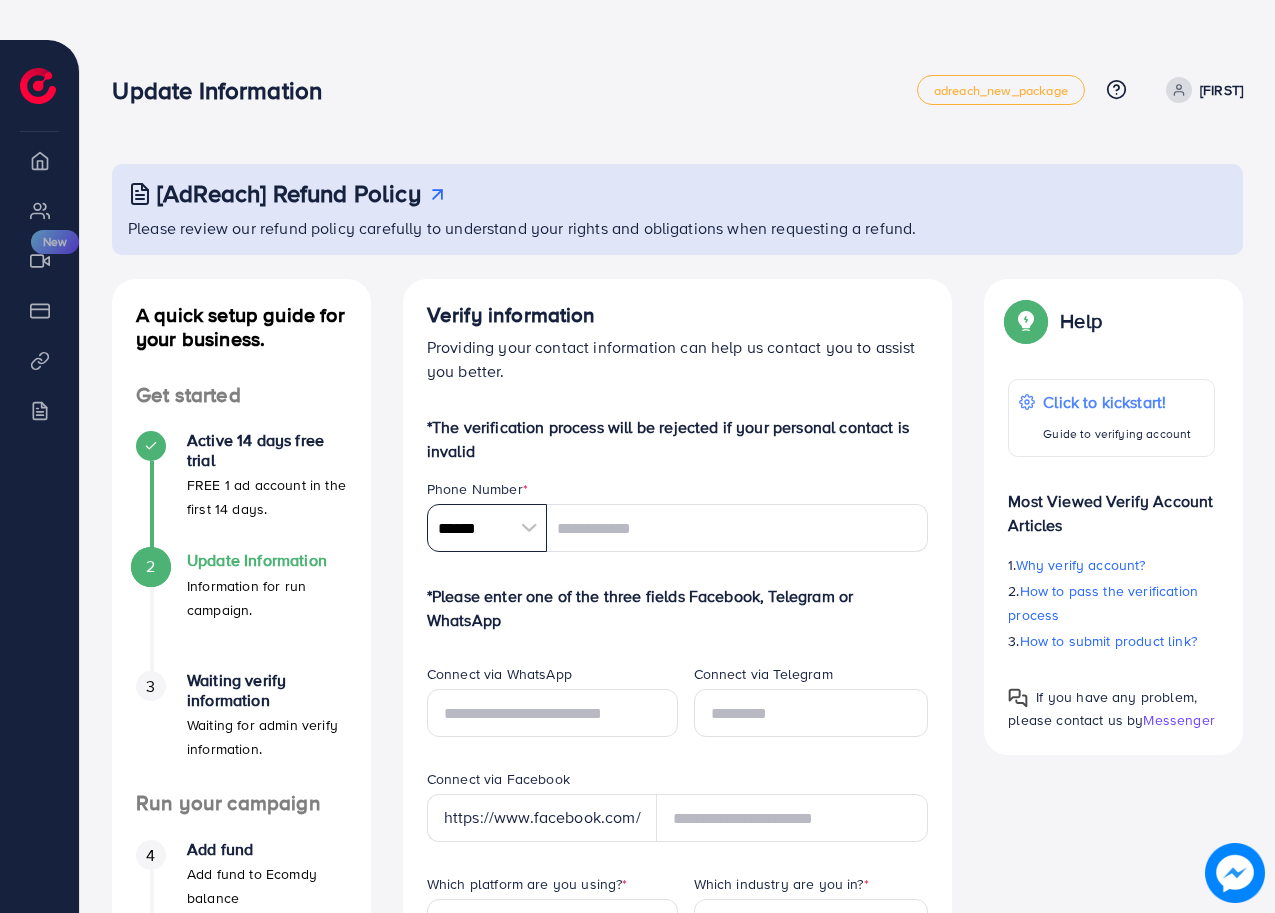 click on "******" at bounding box center (487, 528) 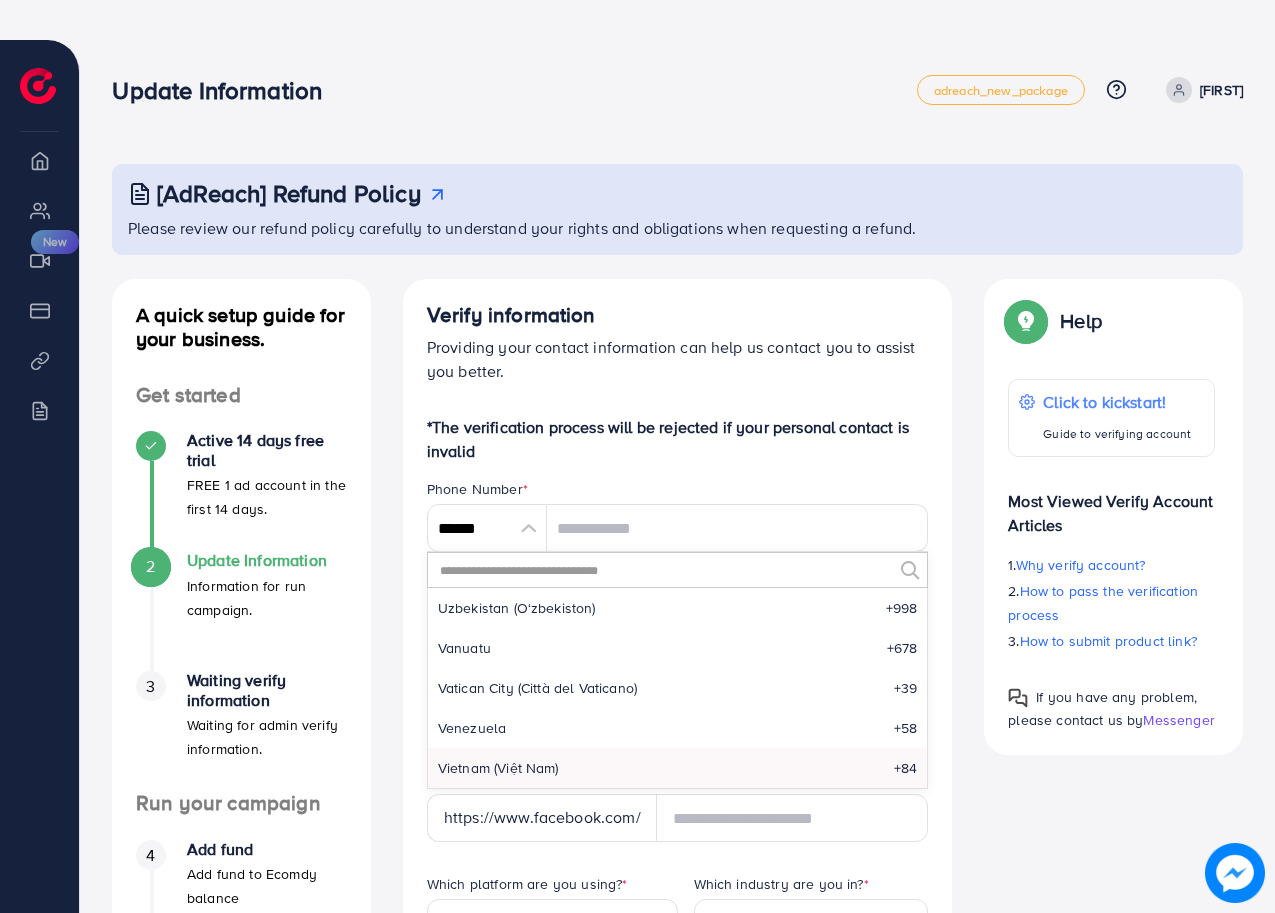 click at bounding box center (665, 570) 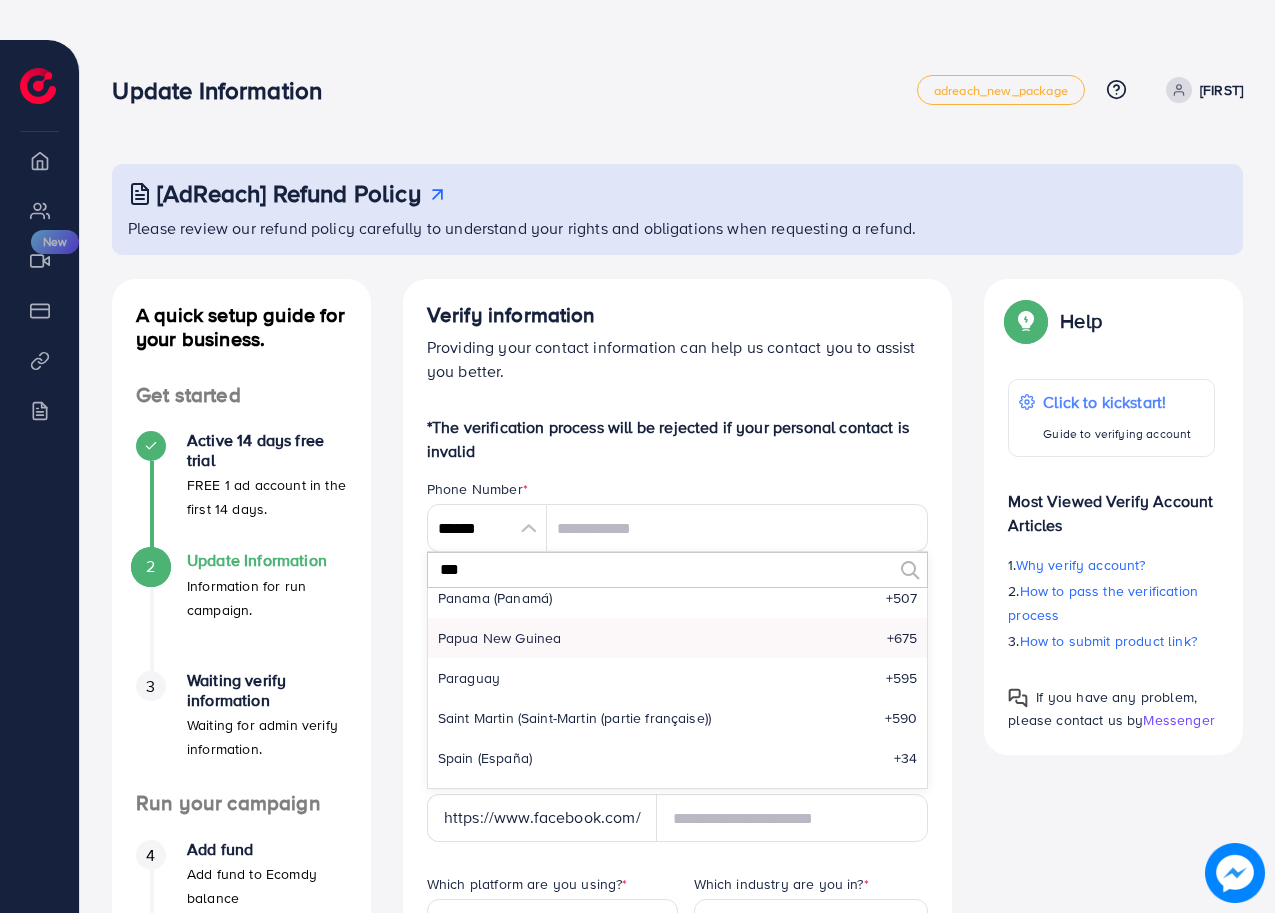 scroll, scrollTop: 0, scrollLeft: 0, axis: both 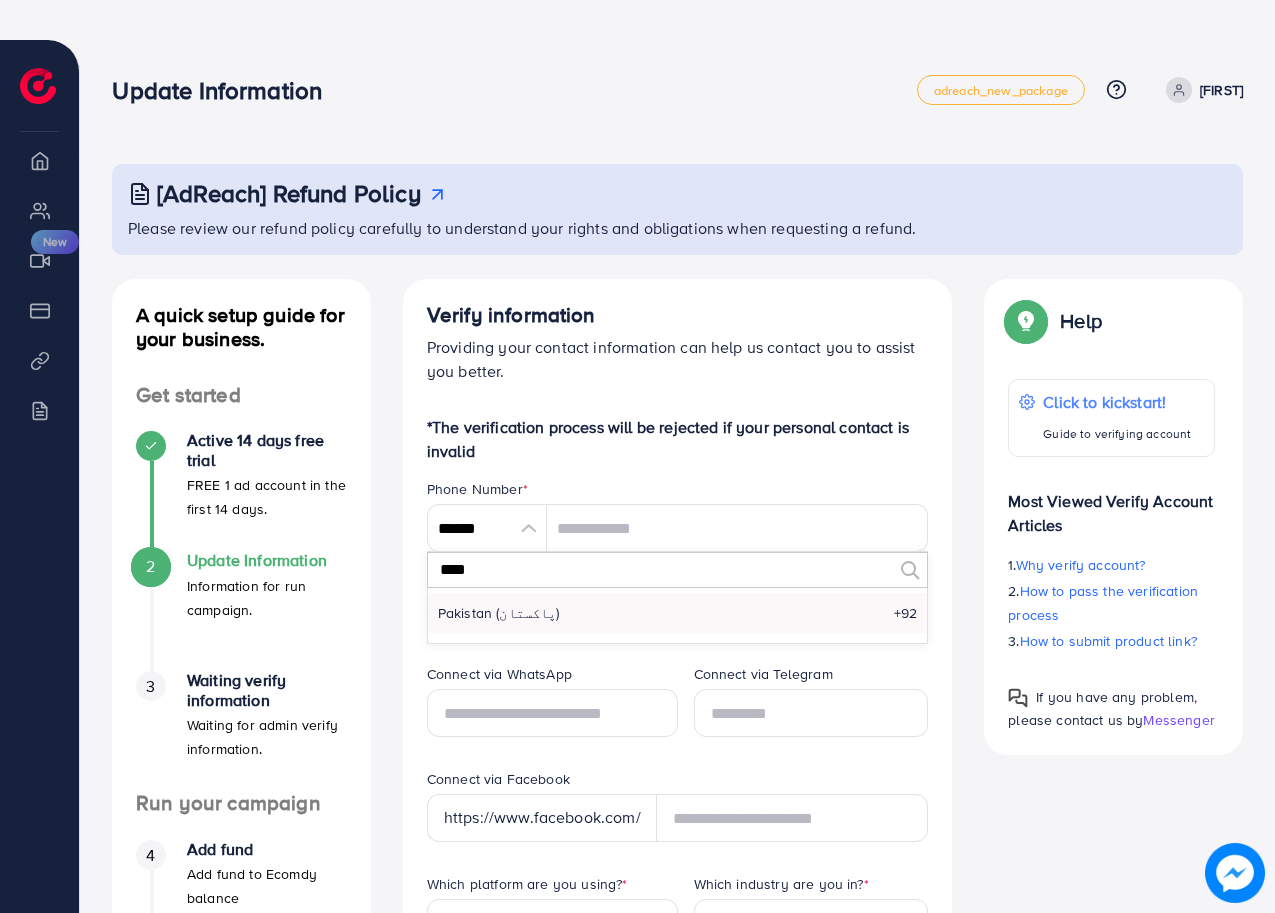 type on "****" 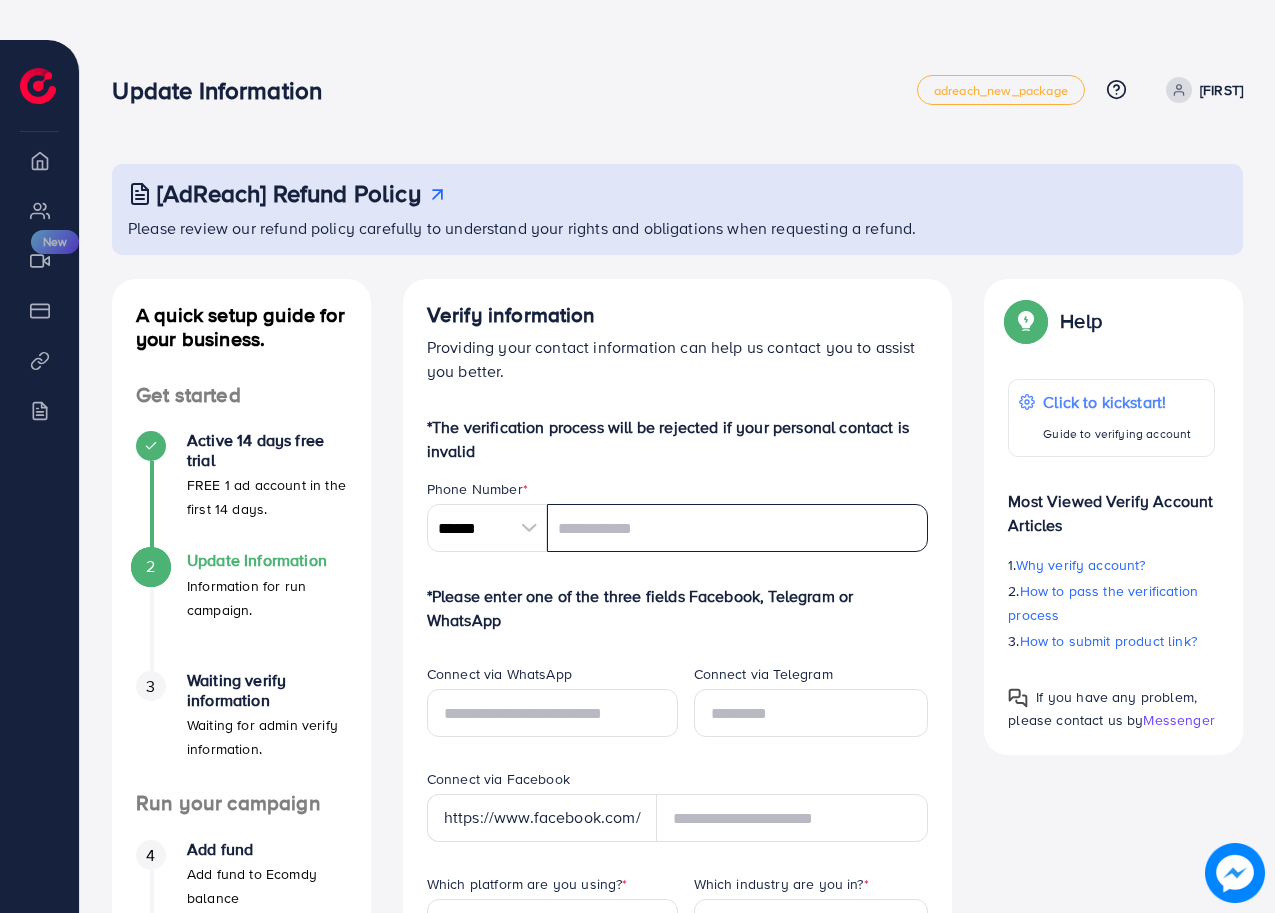 click at bounding box center (738, 528) 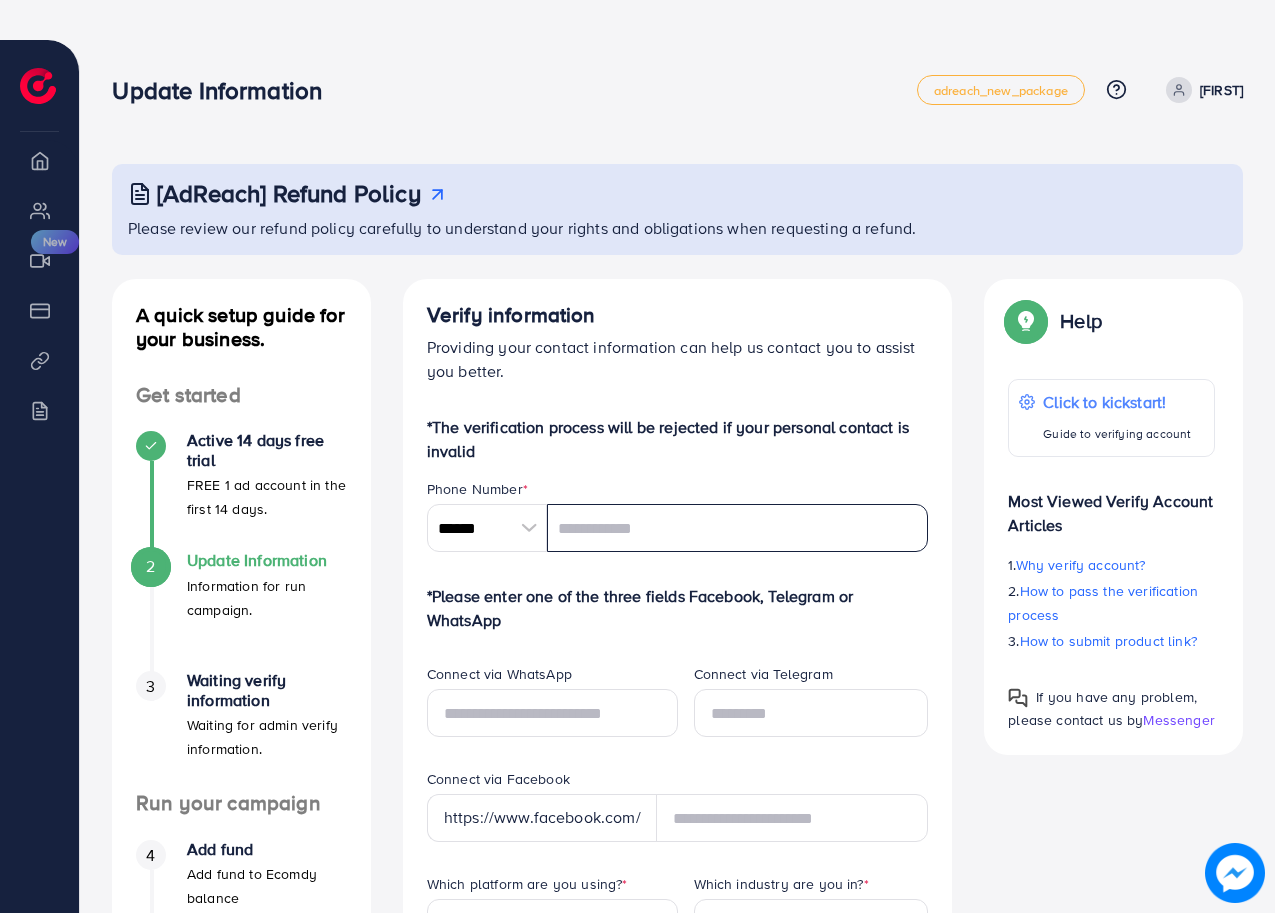 type on "*" 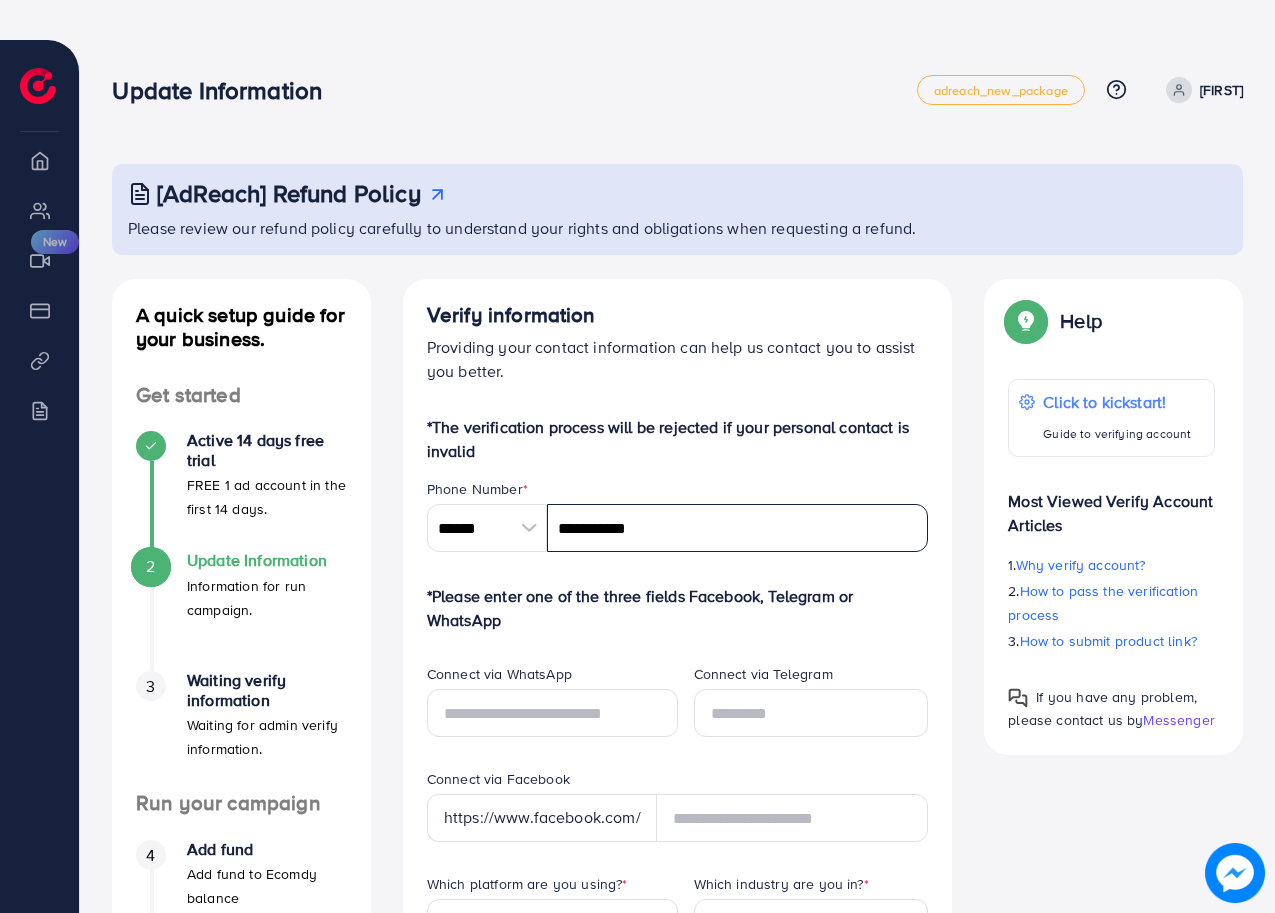 type on "**********" 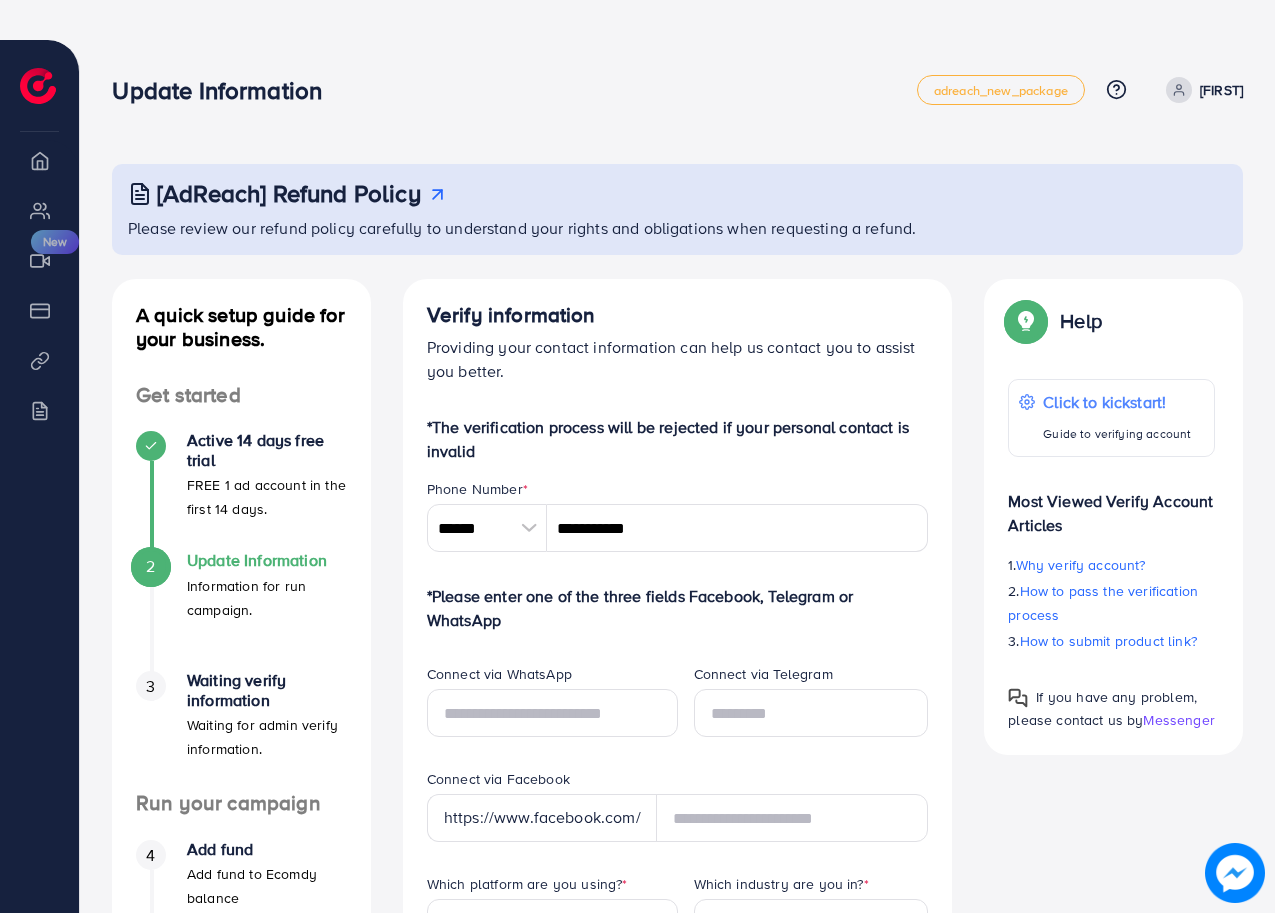 click on "Phone Number  *" at bounding box center (678, 491) 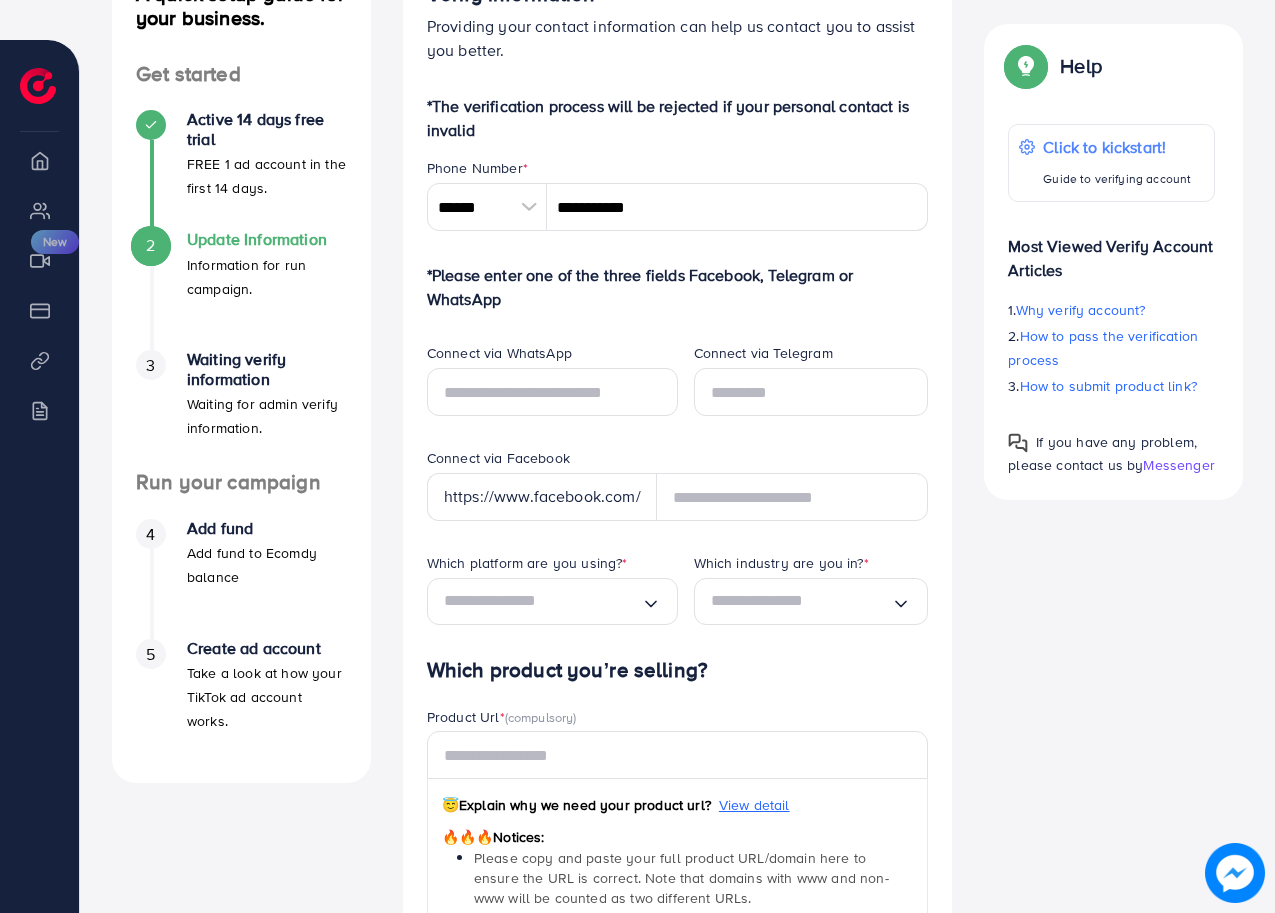 scroll, scrollTop: 337, scrollLeft: 0, axis: vertical 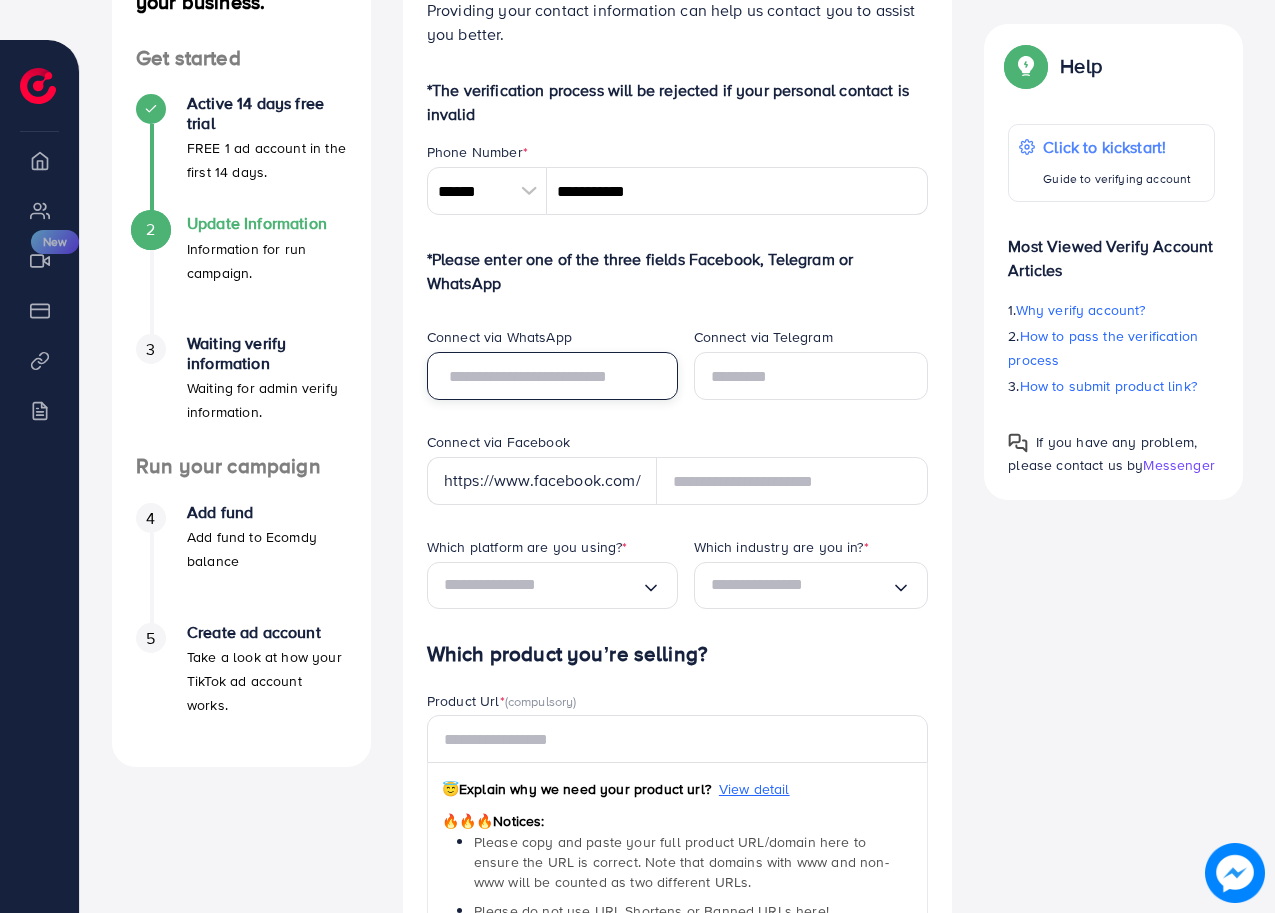 click at bounding box center (552, 376) 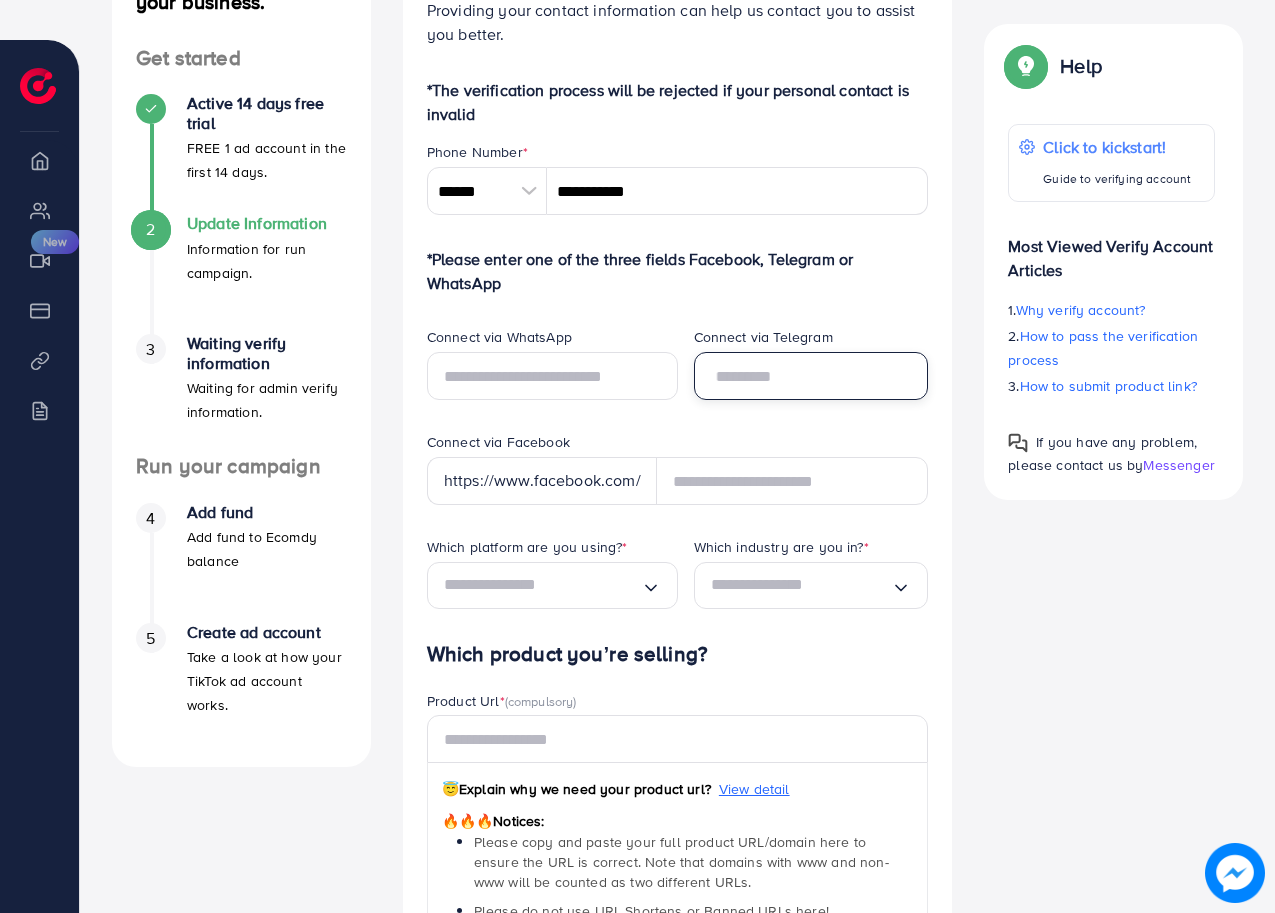 click at bounding box center (811, 376) 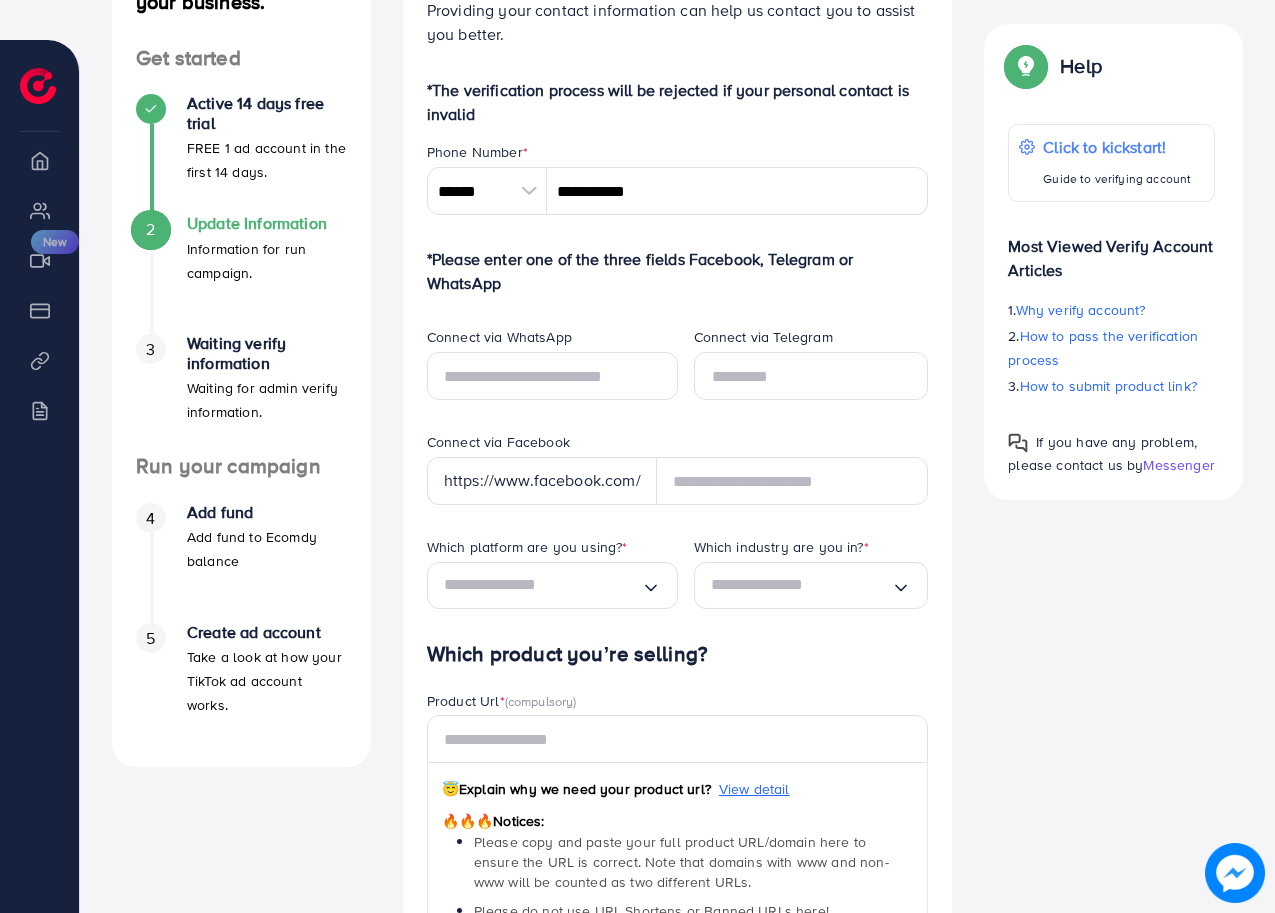 click on "https://www.facebook.com/" at bounding box center (542, 481) 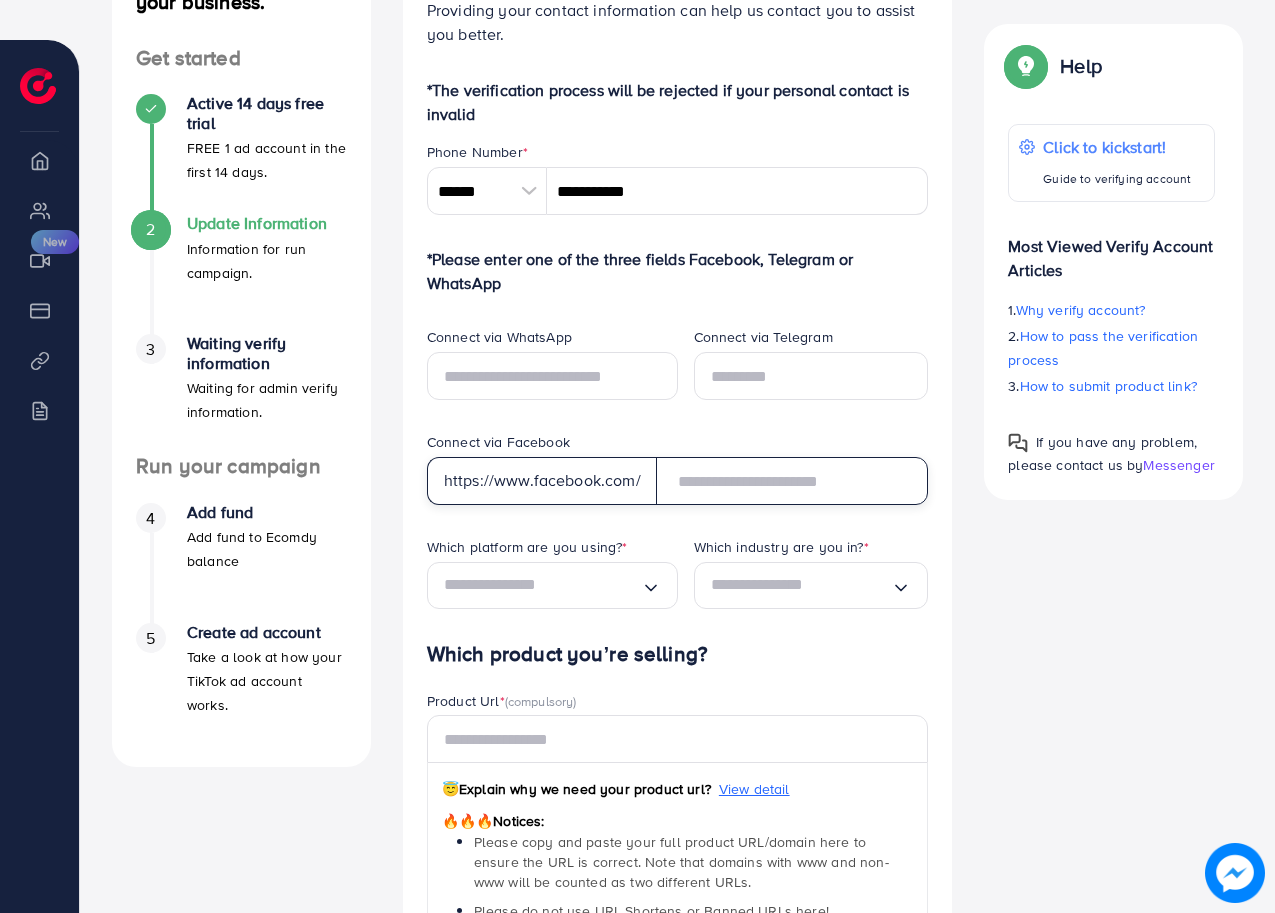 click at bounding box center [792, 481] 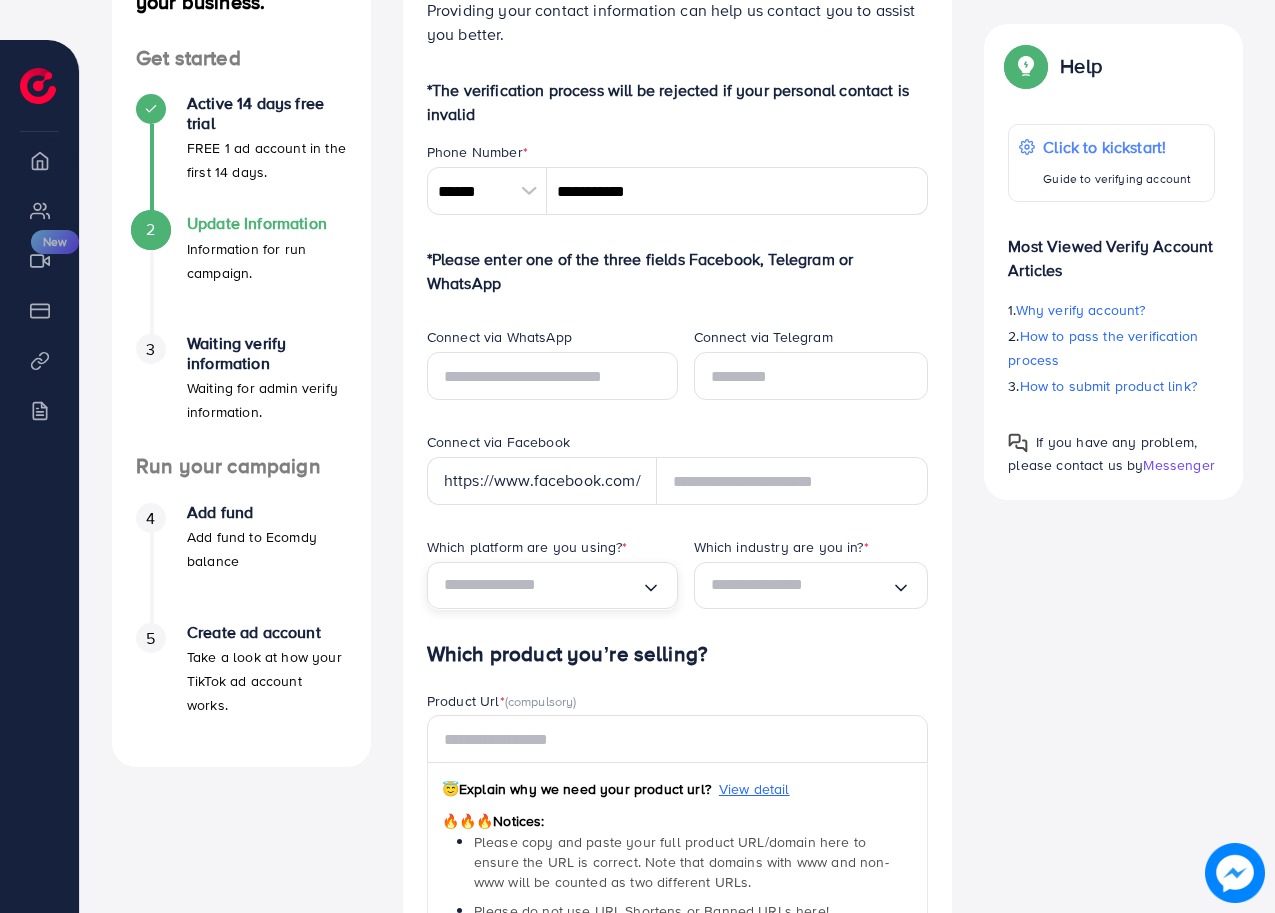 click at bounding box center (542, 585) 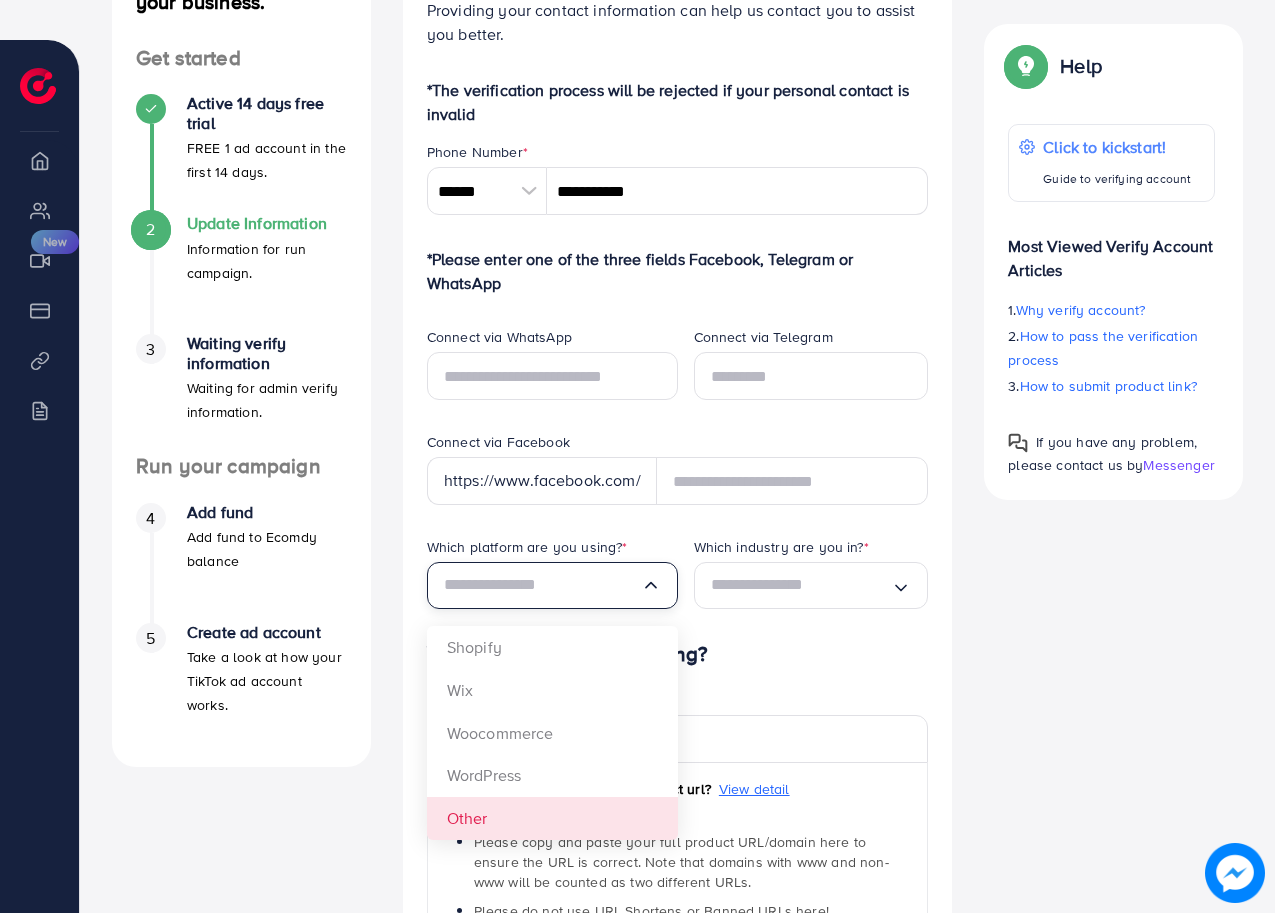 click on "**********" at bounding box center (678, 630) 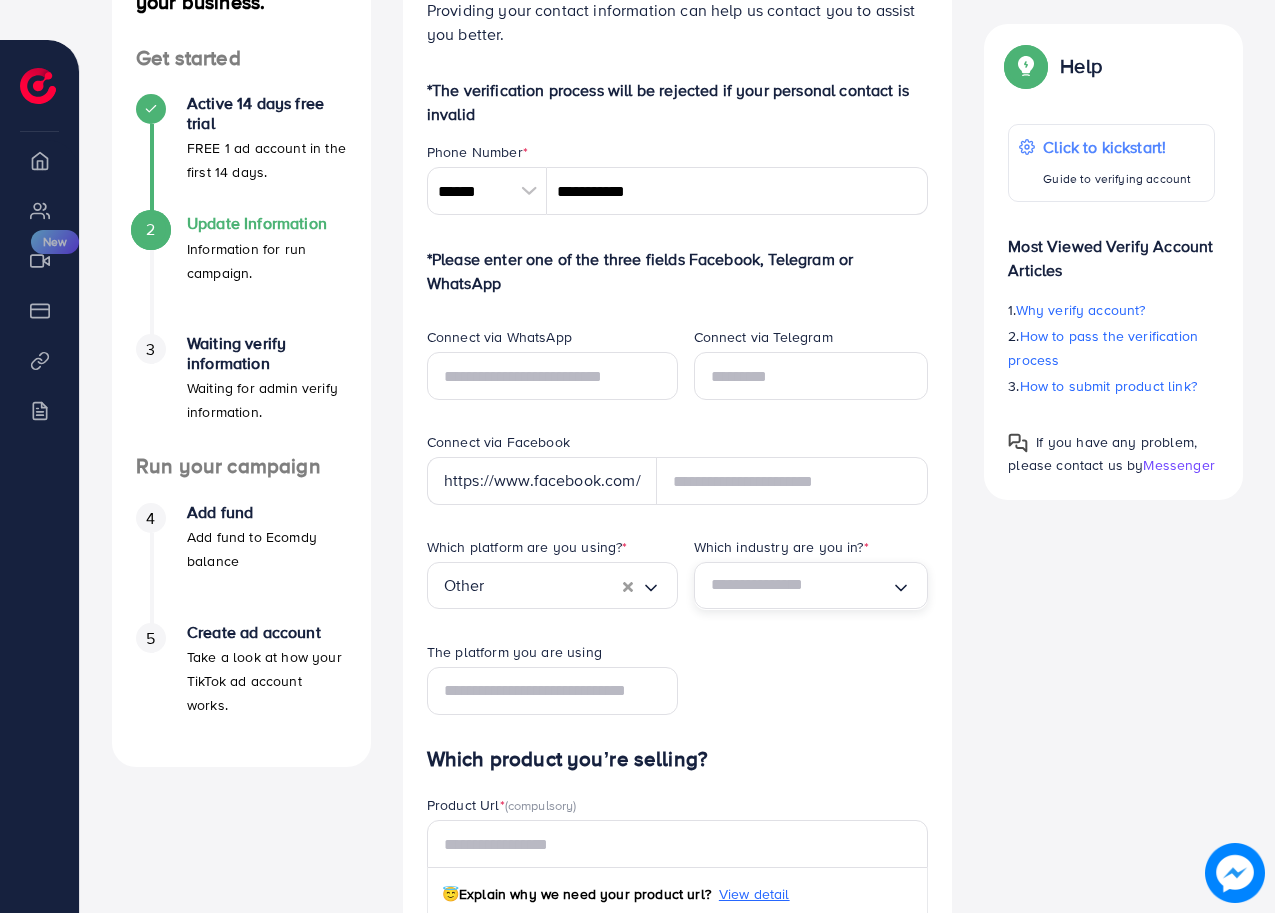 click at bounding box center (801, 585) 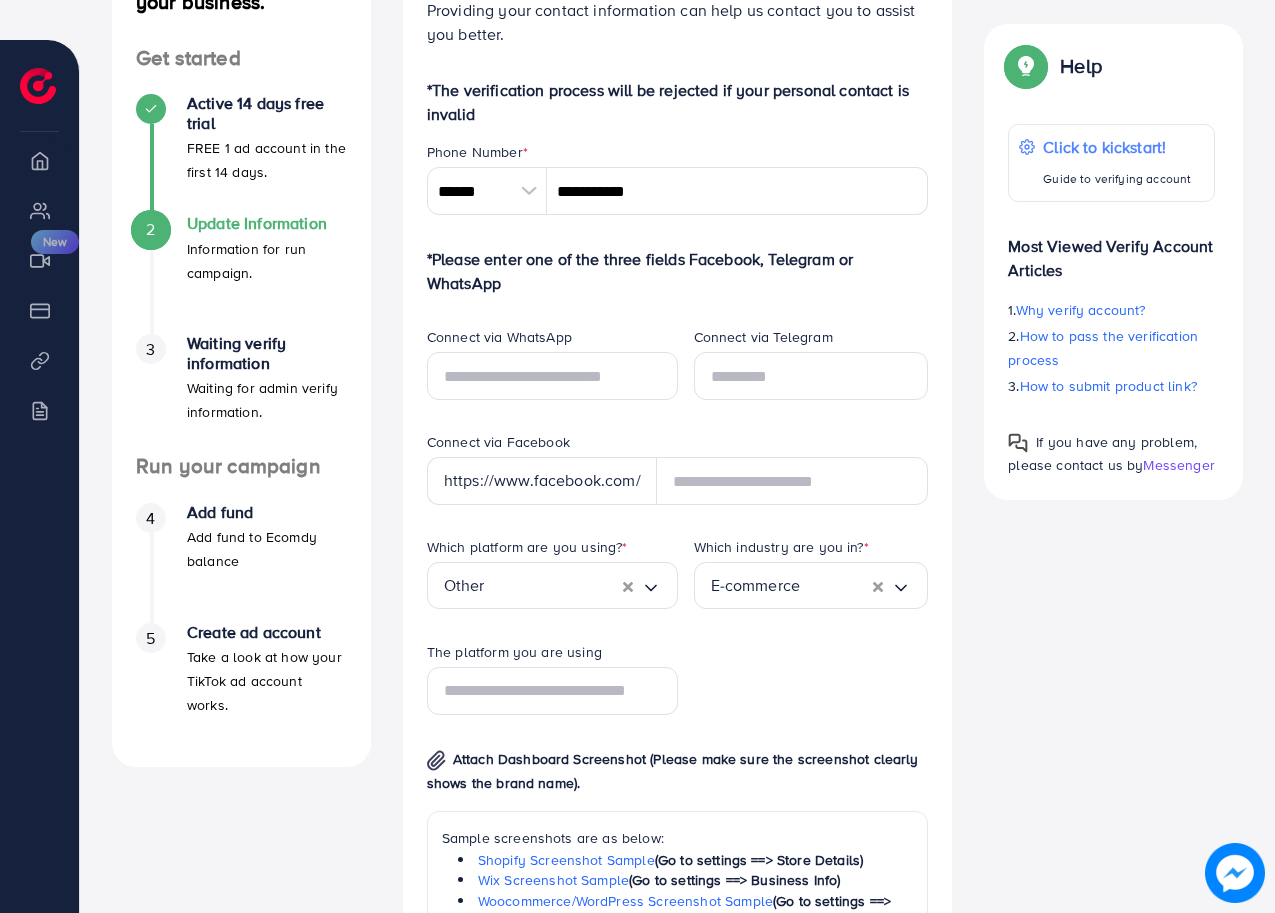 click on "Which platform are you using?  *
Other
Loading...      Which industry are you in?  *
E-commerce
Loading...
E-commerce
Service
The platform you are using  Attach Dashboard Screenshot (Please make sure the screenshot clearly shows the brand name).  Sample screenshots are as below:   Shopify Screenshot Sample   (Go to settings ==> Store Details)   Wix Screenshot Sample   (Go to settings ==> Business Info)   Woocommerce/WordPress Screenshot Sample   (Go to settings ==> General)   Format: JPG, PNG, JPEG   Maximum size: 5MB" at bounding box center [678, 815] 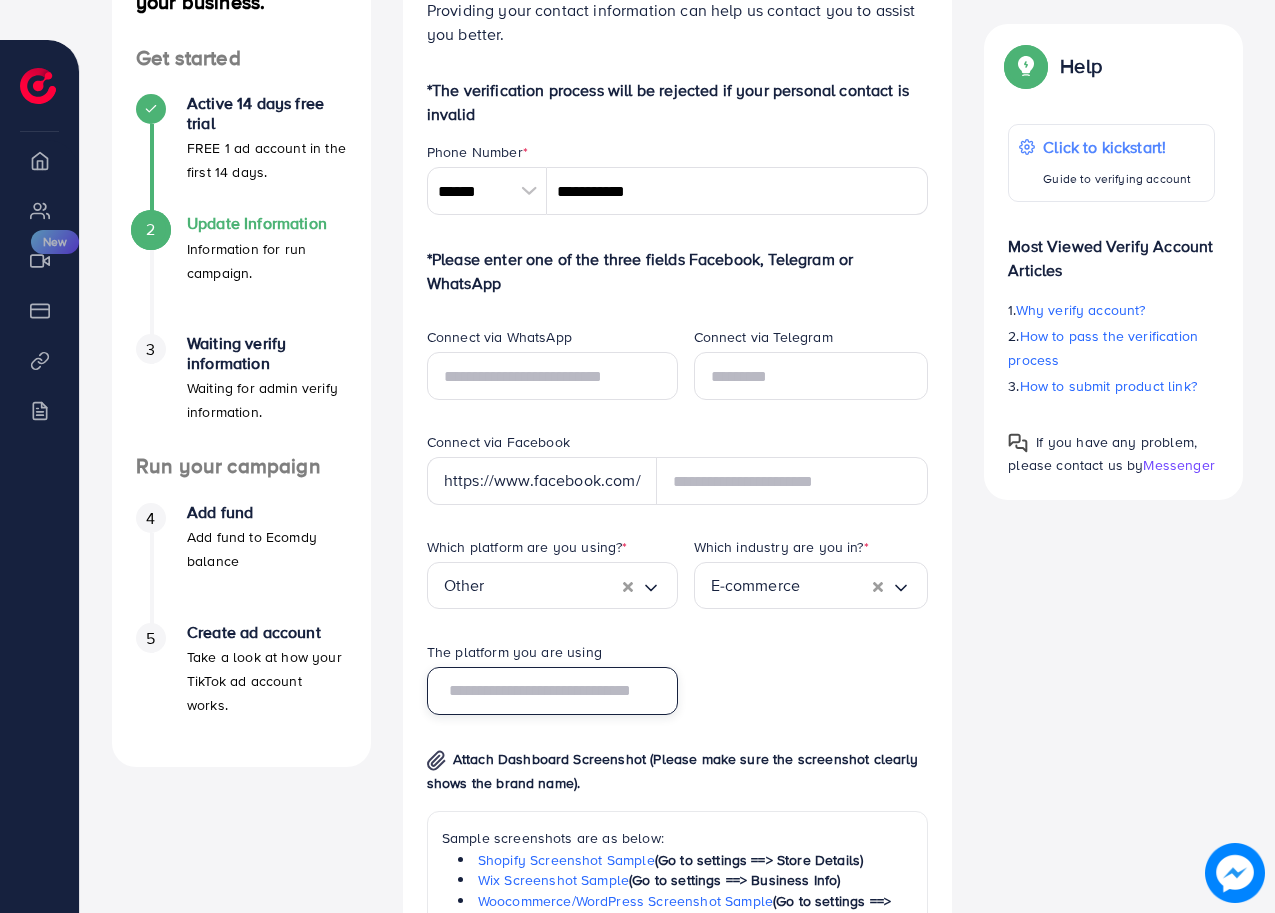 click at bounding box center [552, 691] 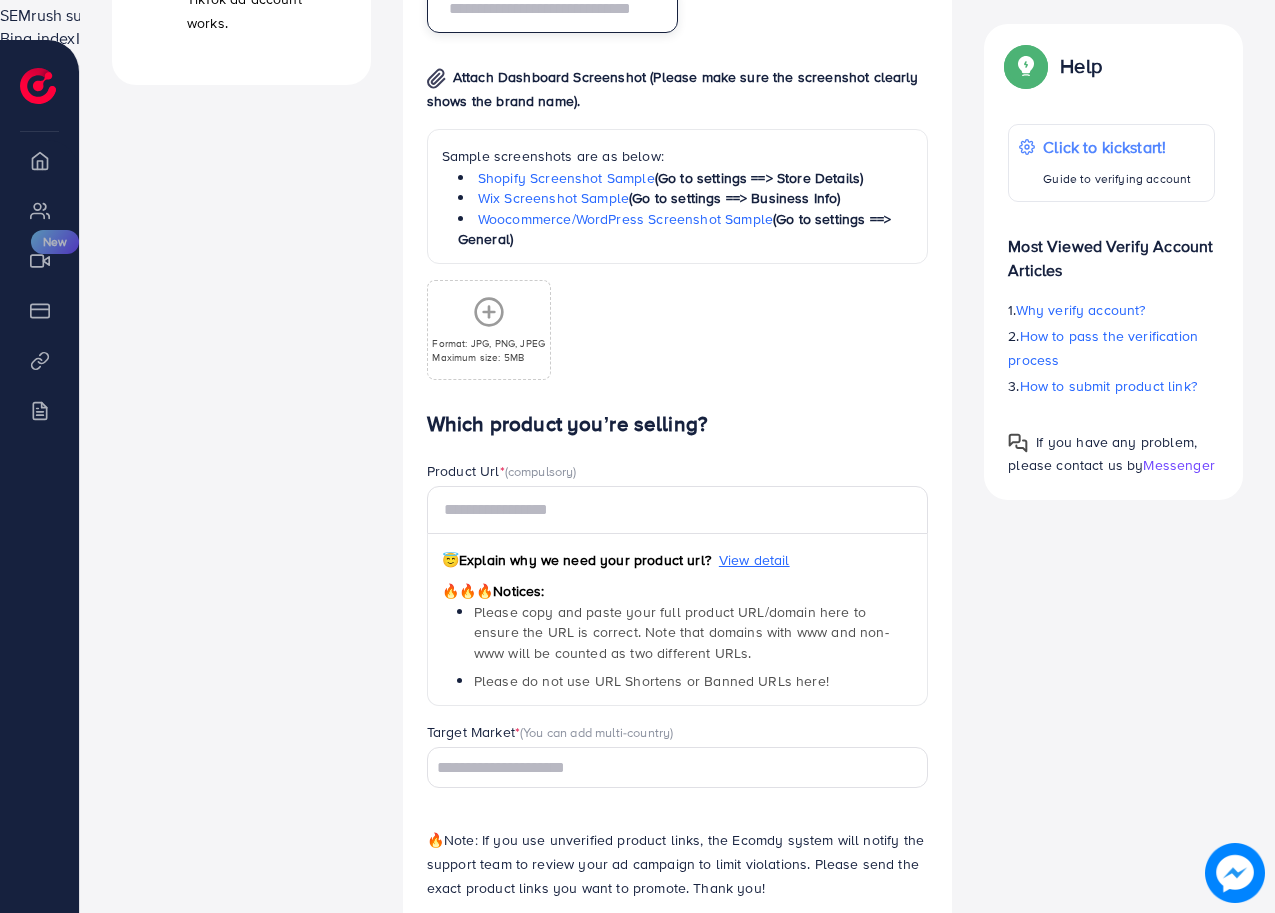 scroll, scrollTop: 1114, scrollLeft: 0, axis: vertical 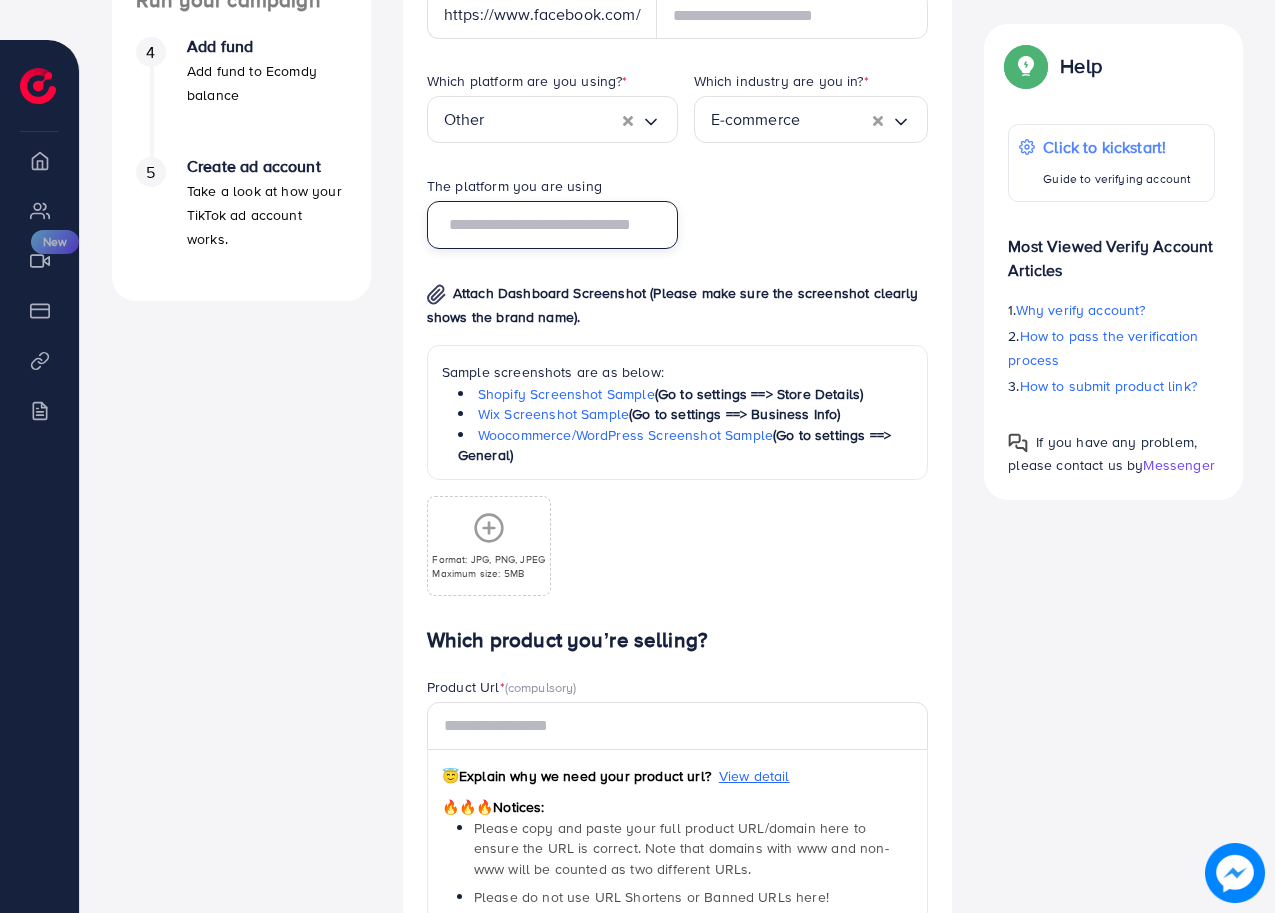 click at bounding box center [552, 225] 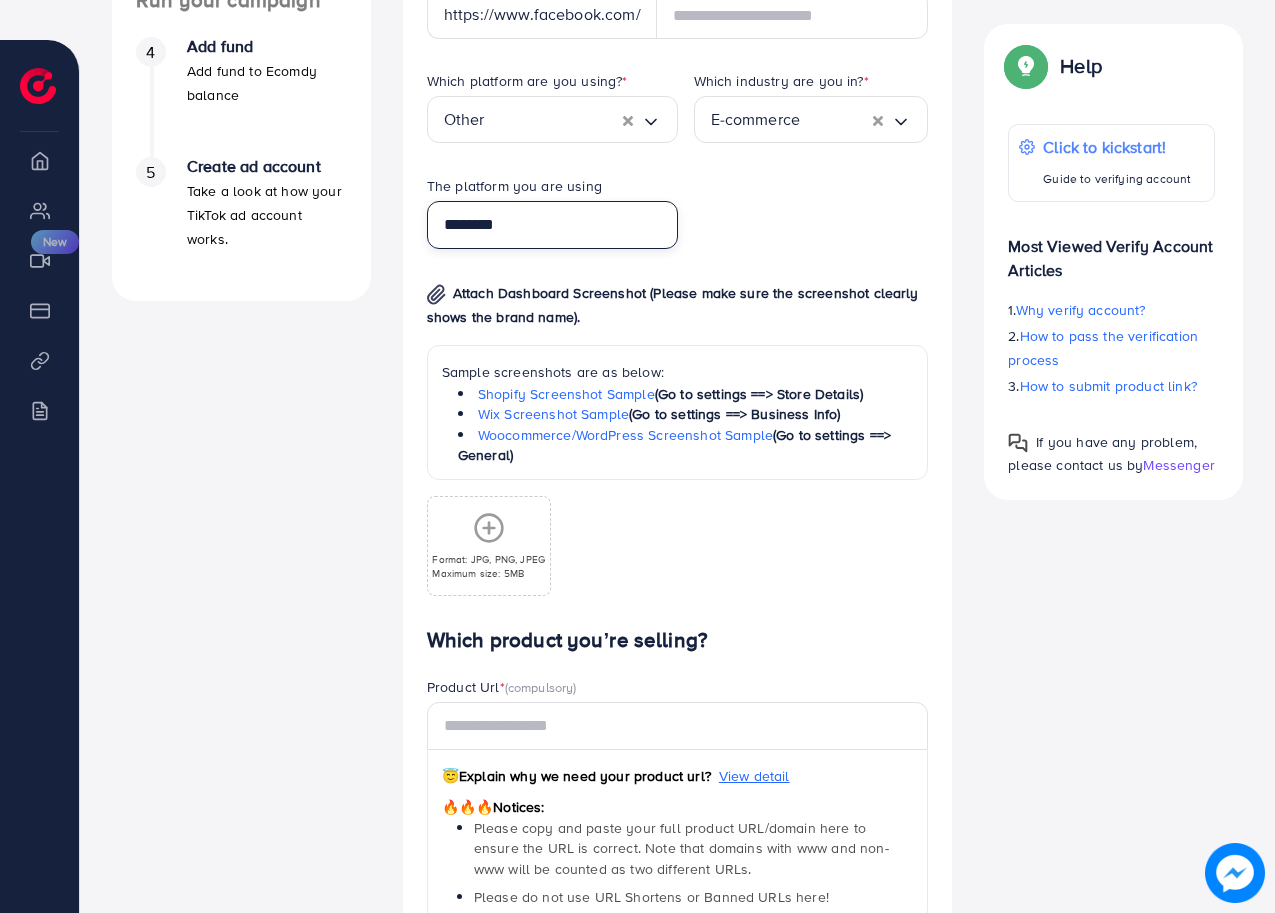 type on "********" 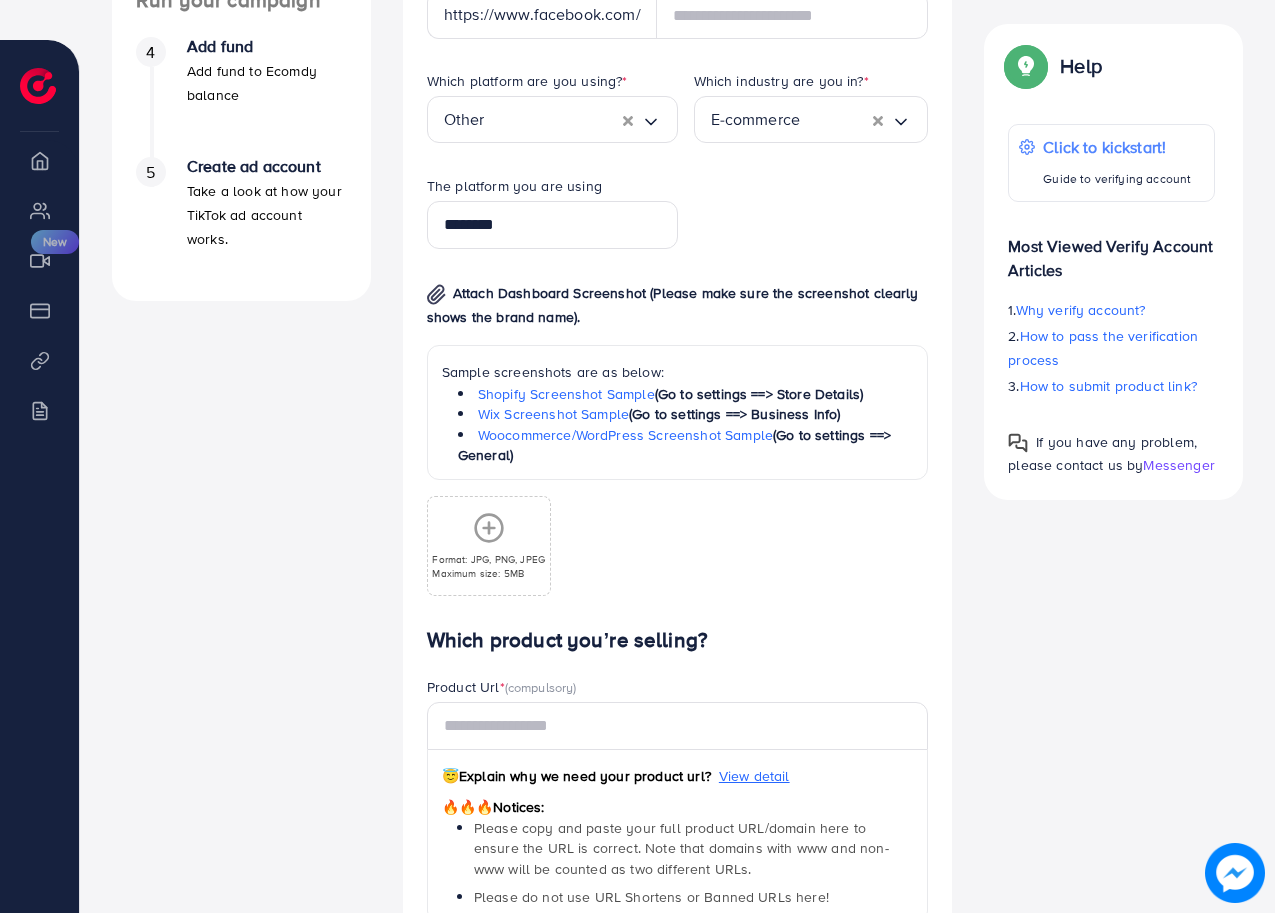 click on "Which platform are you using?  *
Other
Loading...      Which industry are you in?  *
E-commerce
Loading...      The platform you are using  ******** Attach Dashboard Screenshot (Please make sure the screenshot clearly shows the brand name).  Sample screenshots are as below:   Shopify Screenshot Sample   (Go to settings ==> Store Details)   Wix Screenshot Sample   (Go to settings ==> Business Info)   Woocommerce/WordPress Screenshot Sample   (Go to settings ==> General)   Format: JPG, PNG, JPEG   Maximum size: 5MB" at bounding box center (678, 349) 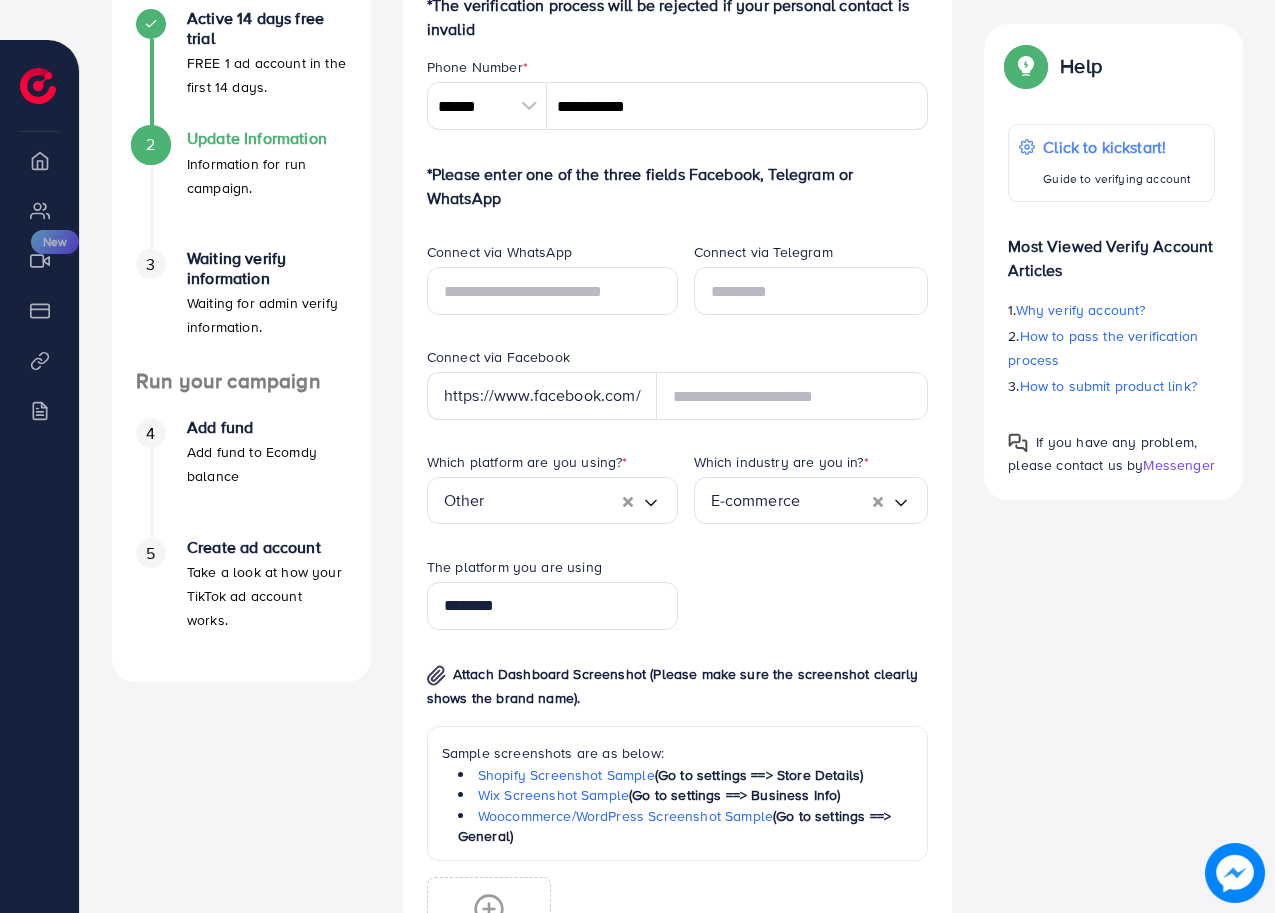 scroll, scrollTop: 428, scrollLeft: 0, axis: vertical 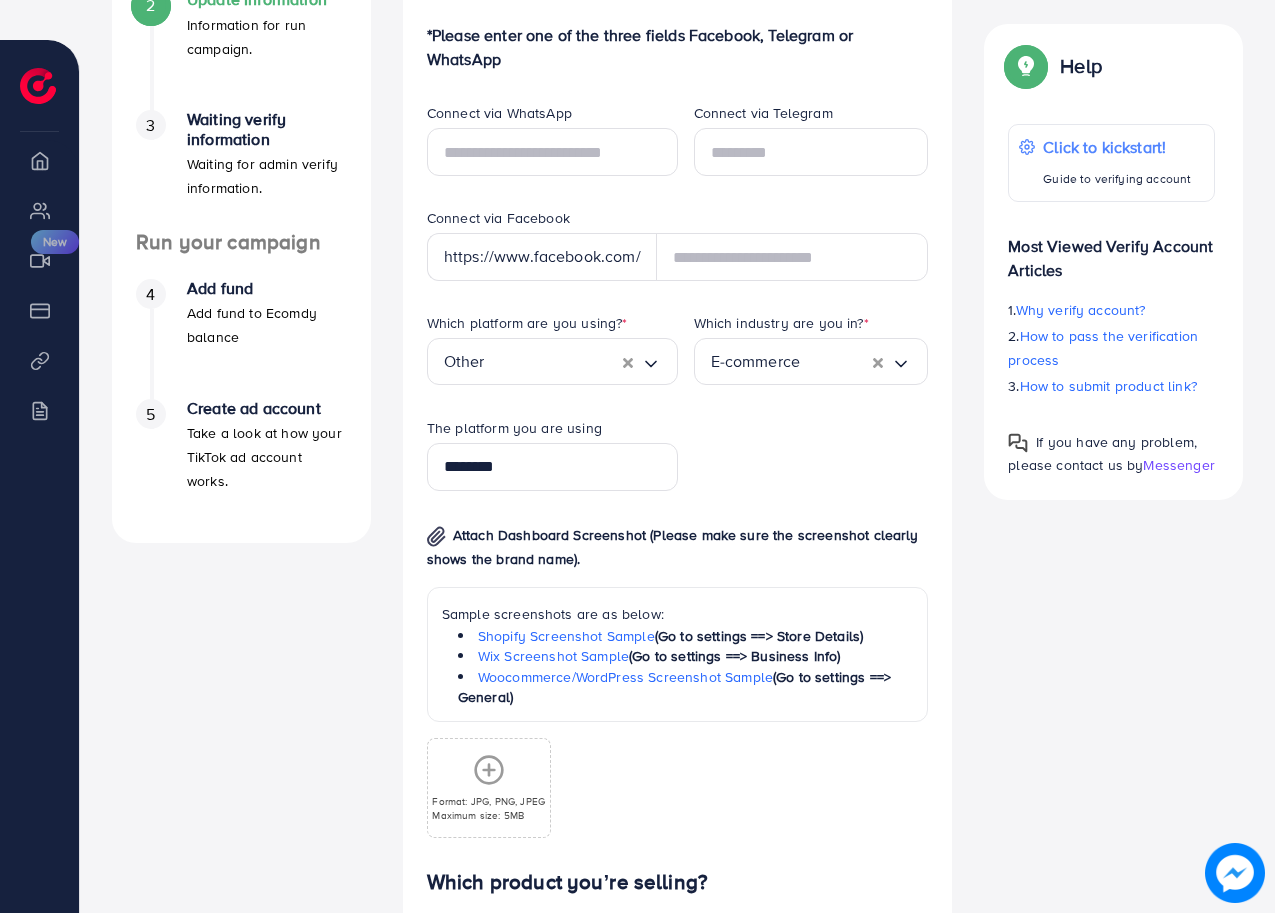 click on "https://www.facebook.com/" at bounding box center (542, 257) 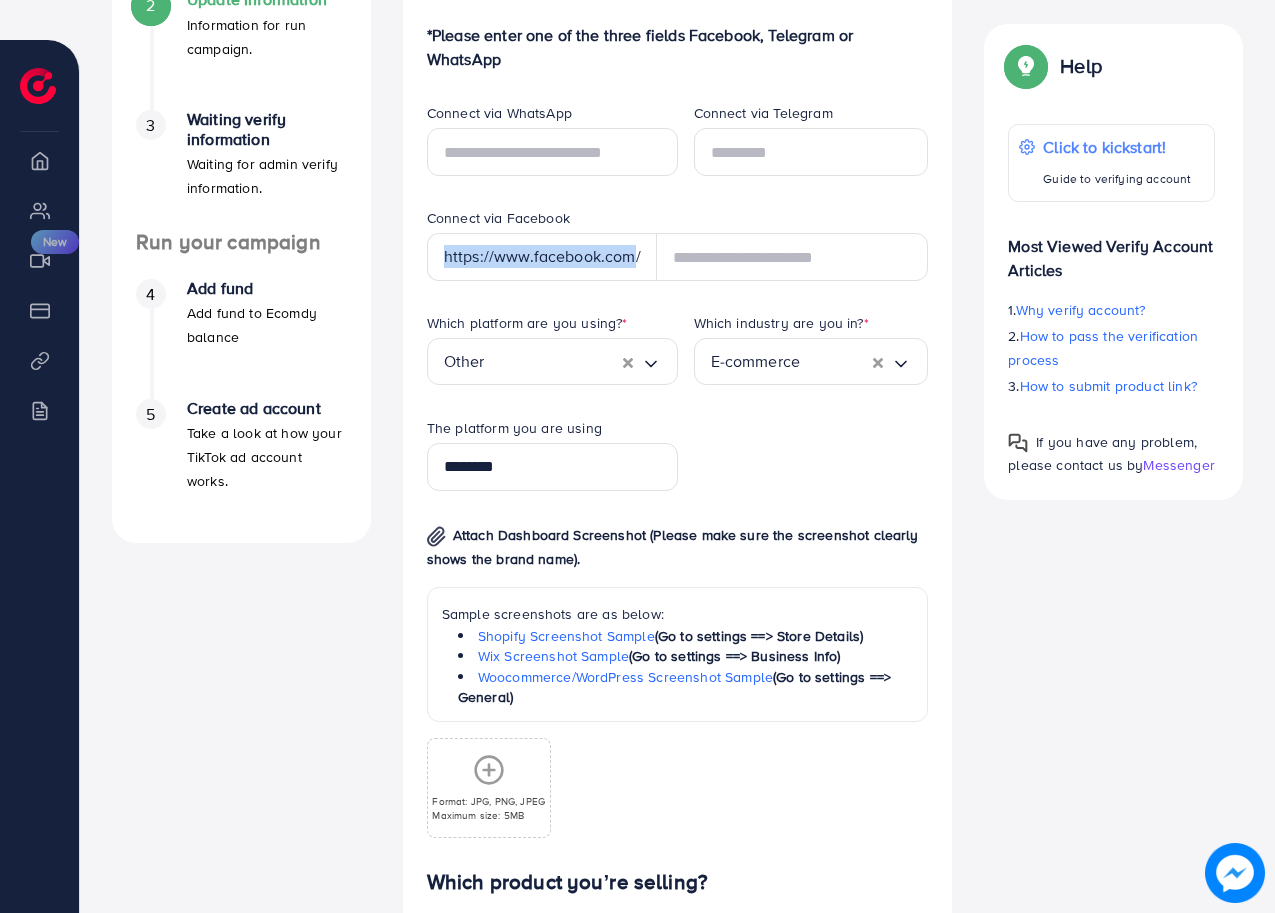 drag, startPoint x: 633, startPoint y: 261, endPoint x: 672, endPoint y: 261, distance: 39 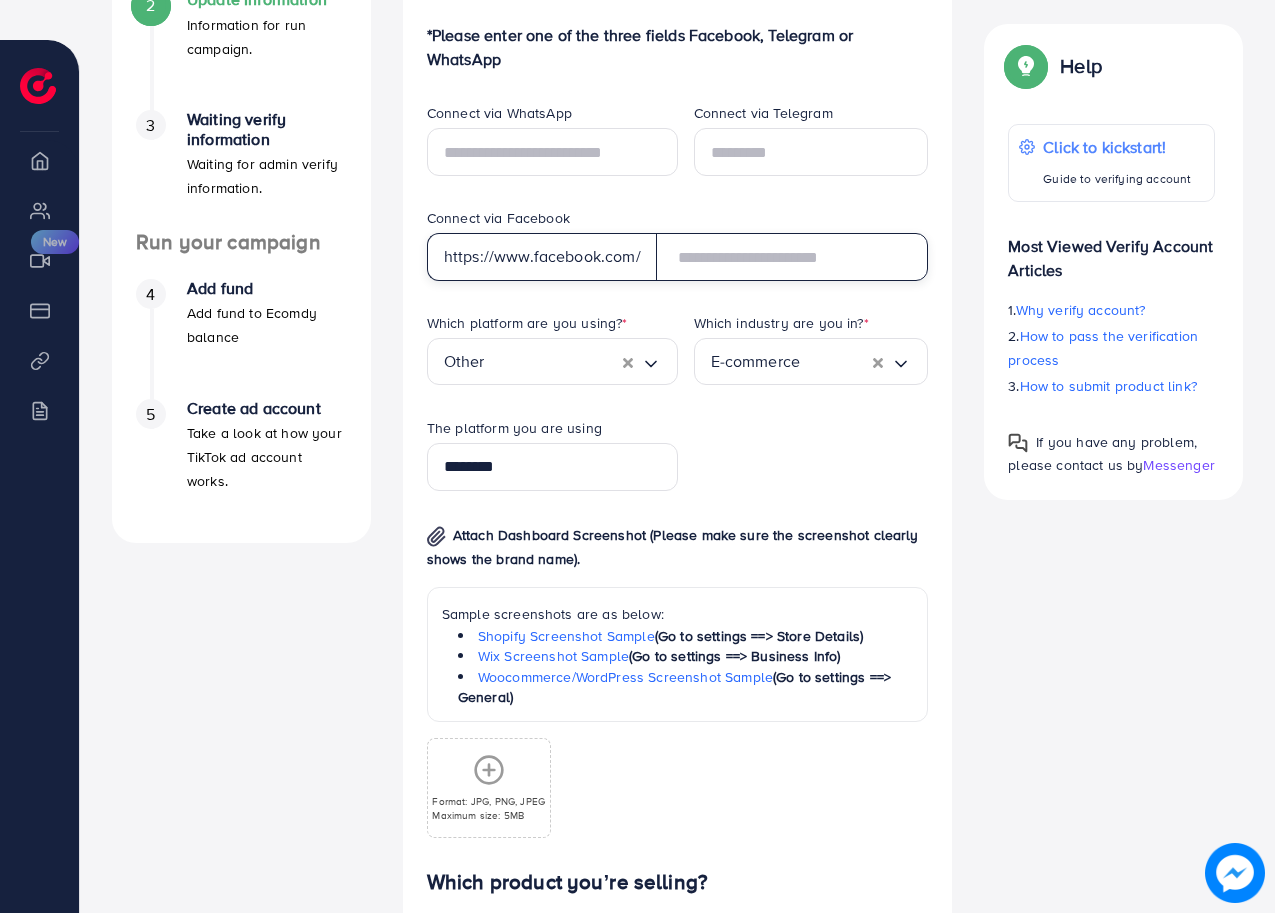 click at bounding box center [792, 257] 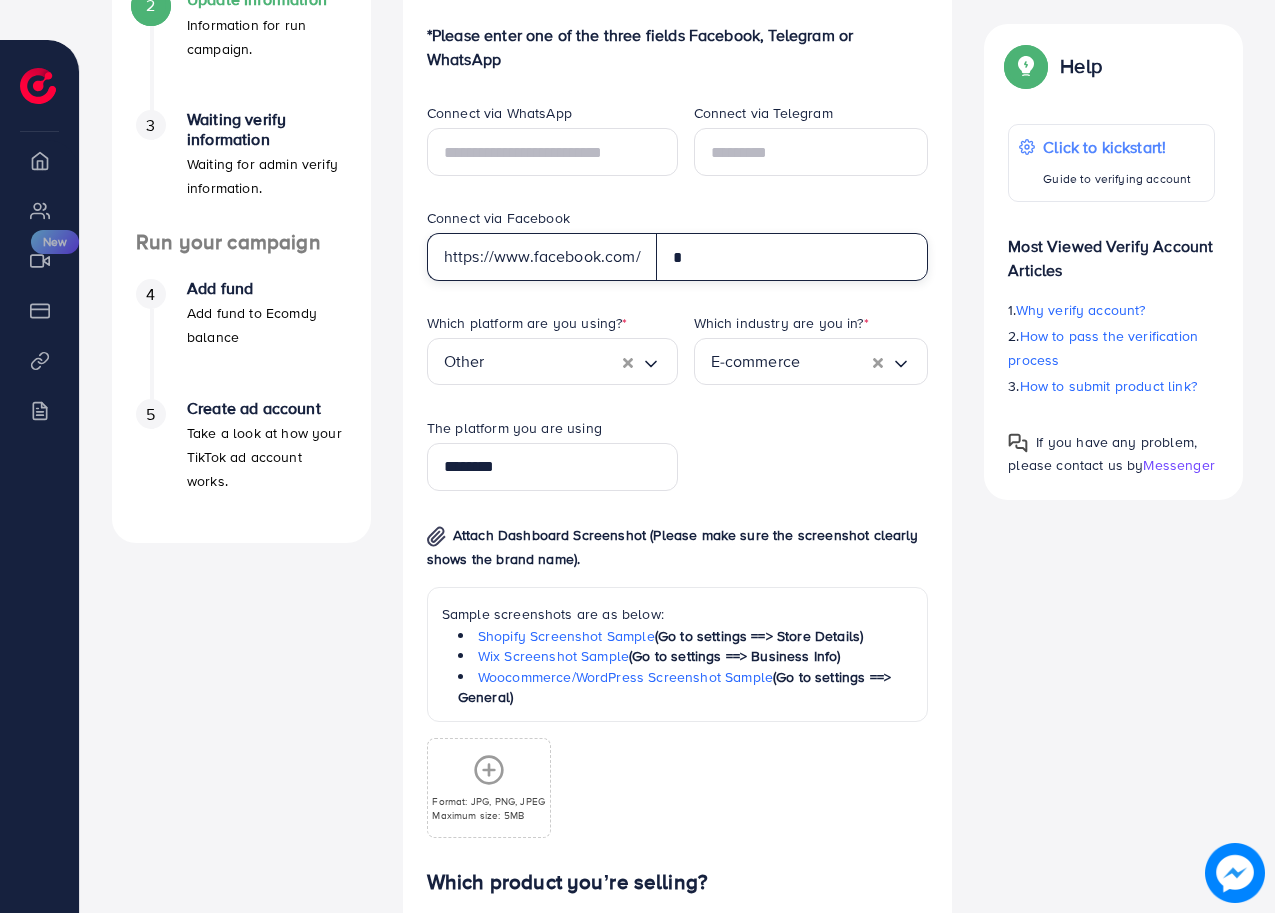 click on "*" at bounding box center (792, 257) 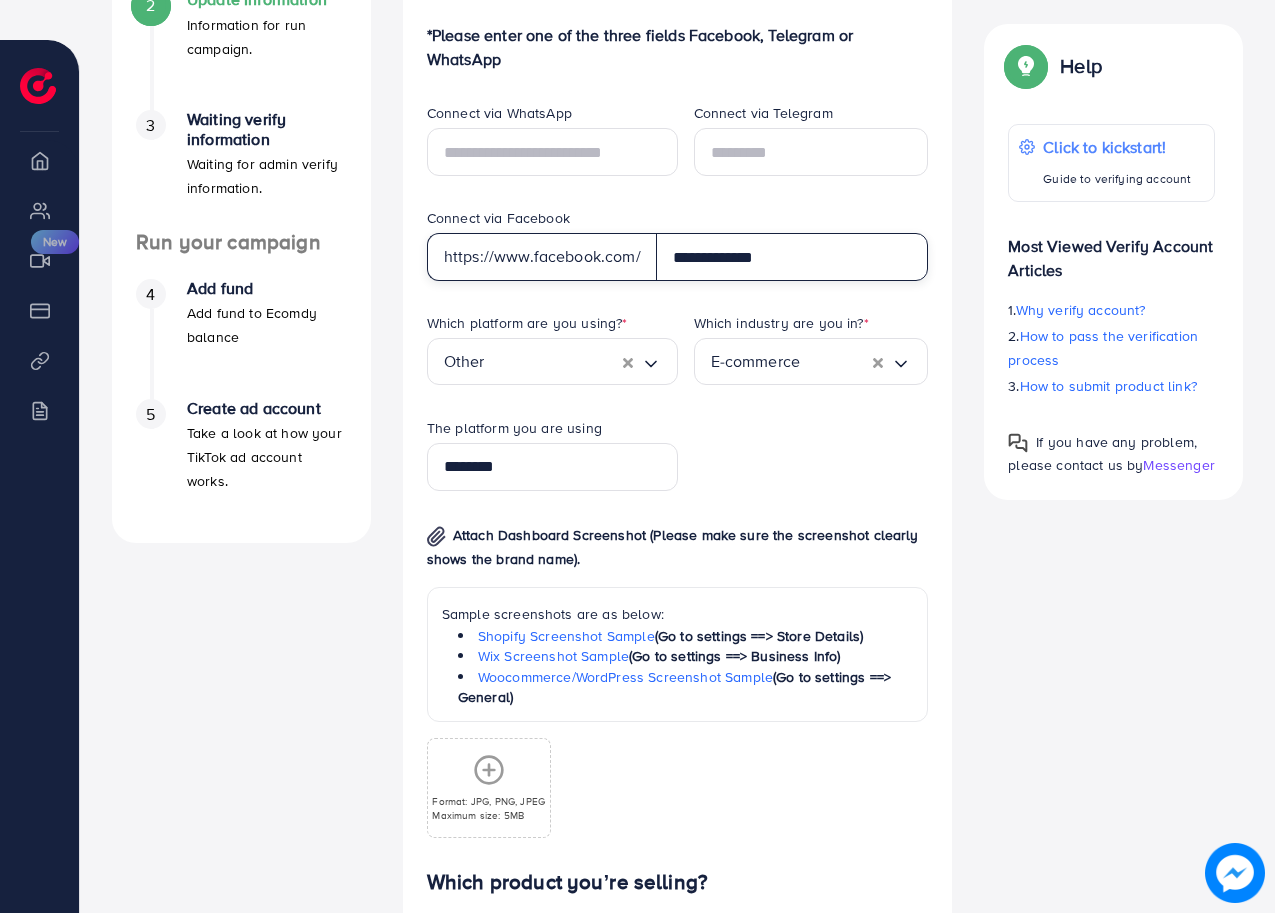 click on "**********" at bounding box center [792, 257] 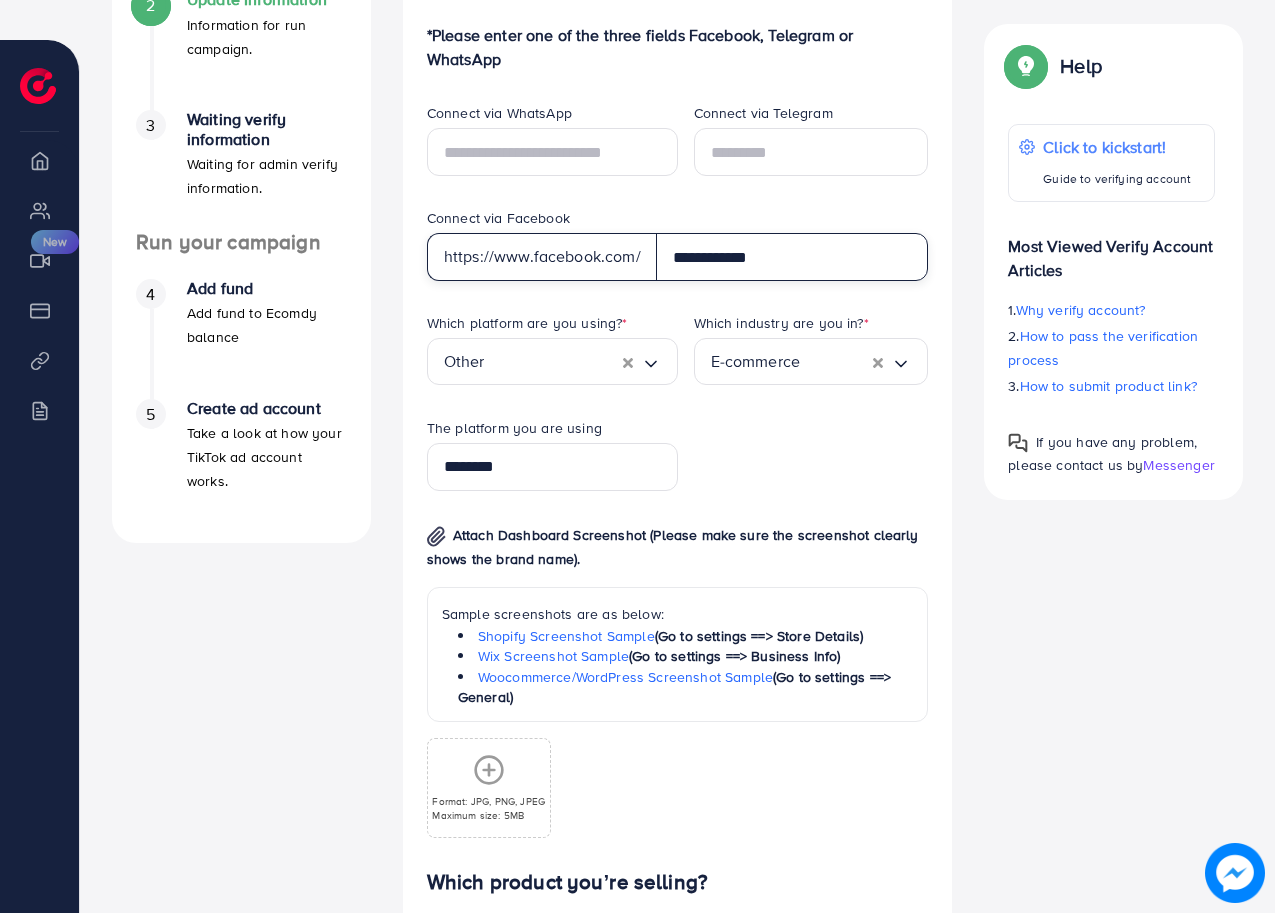 type on "**********" 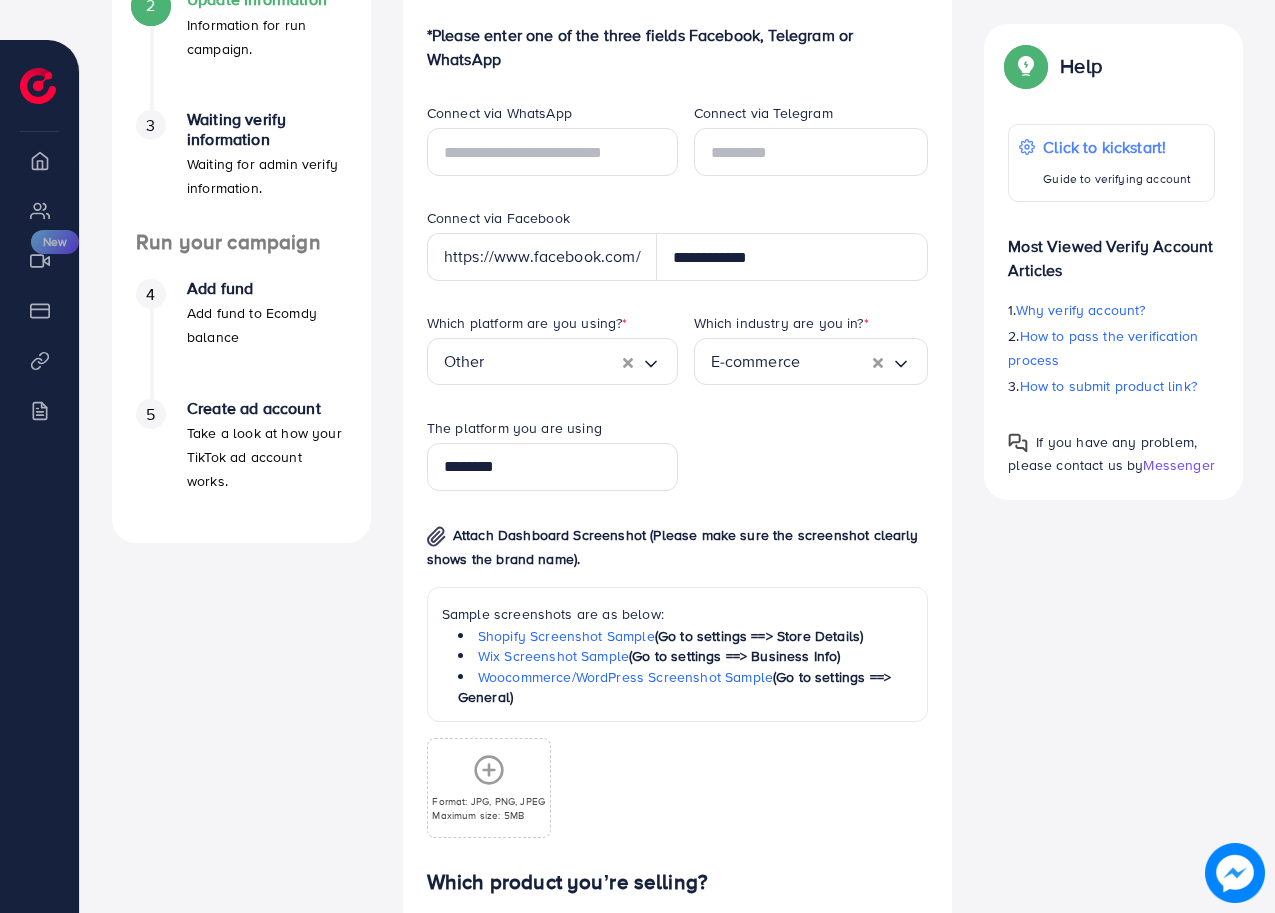 click on "Which platform are you using?  *
Other
Loading...      Which industry are you in?  *
E-commerce
Loading...      The platform you are using  ******** Attach Dashboard Screenshot (Please make sure the screenshot clearly shows the brand name).  Sample screenshots are as below:   Shopify Screenshot Sample   (Go to settings ==> Store Details)   Wix Screenshot Sample   (Go to settings ==> Business Info)   Woocommerce/WordPress Screenshot Sample   (Go to settings ==> General)   Format: JPG, PNG, JPEG   Maximum size: 5MB" at bounding box center (678, 591) 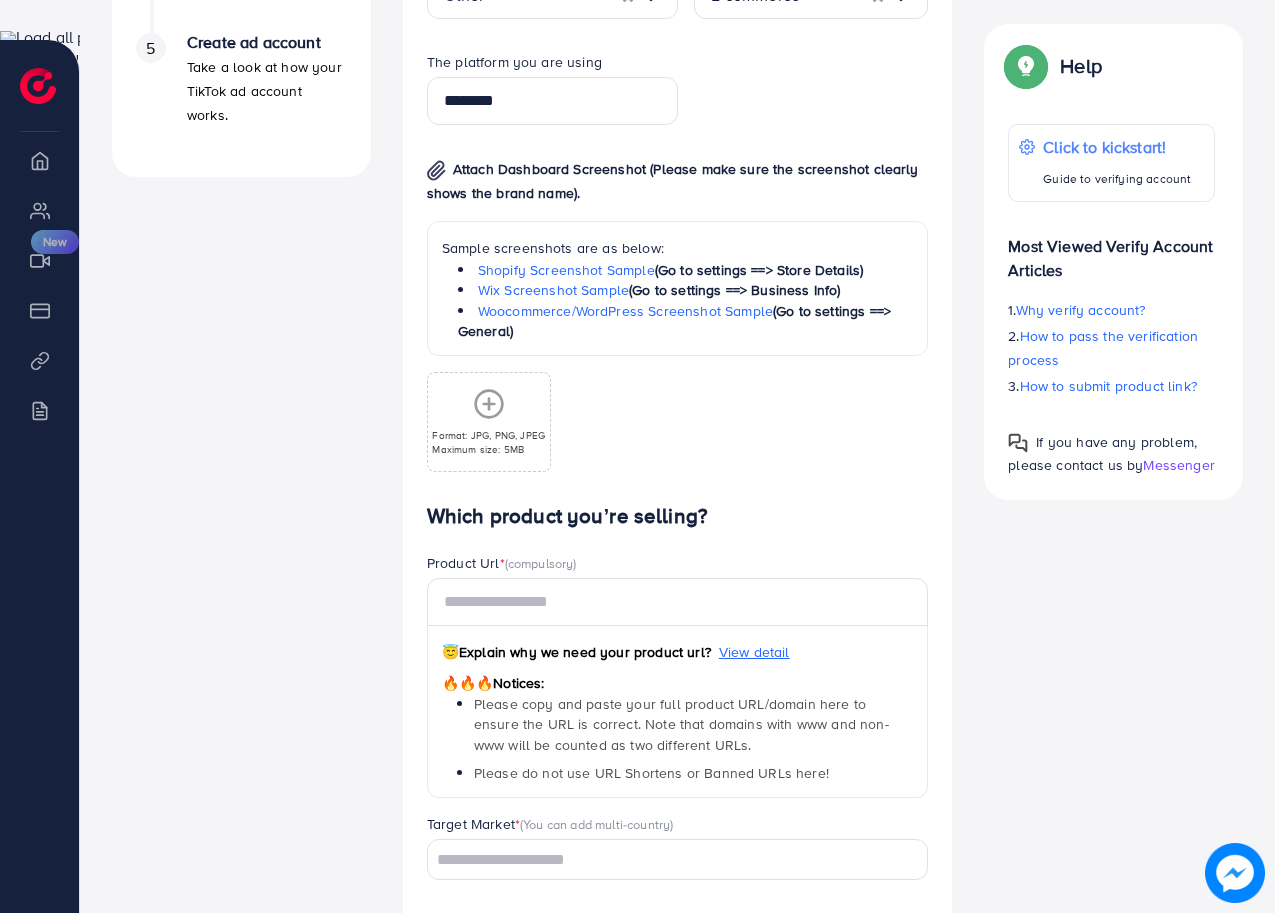 scroll, scrollTop: 990, scrollLeft: 0, axis: vertical 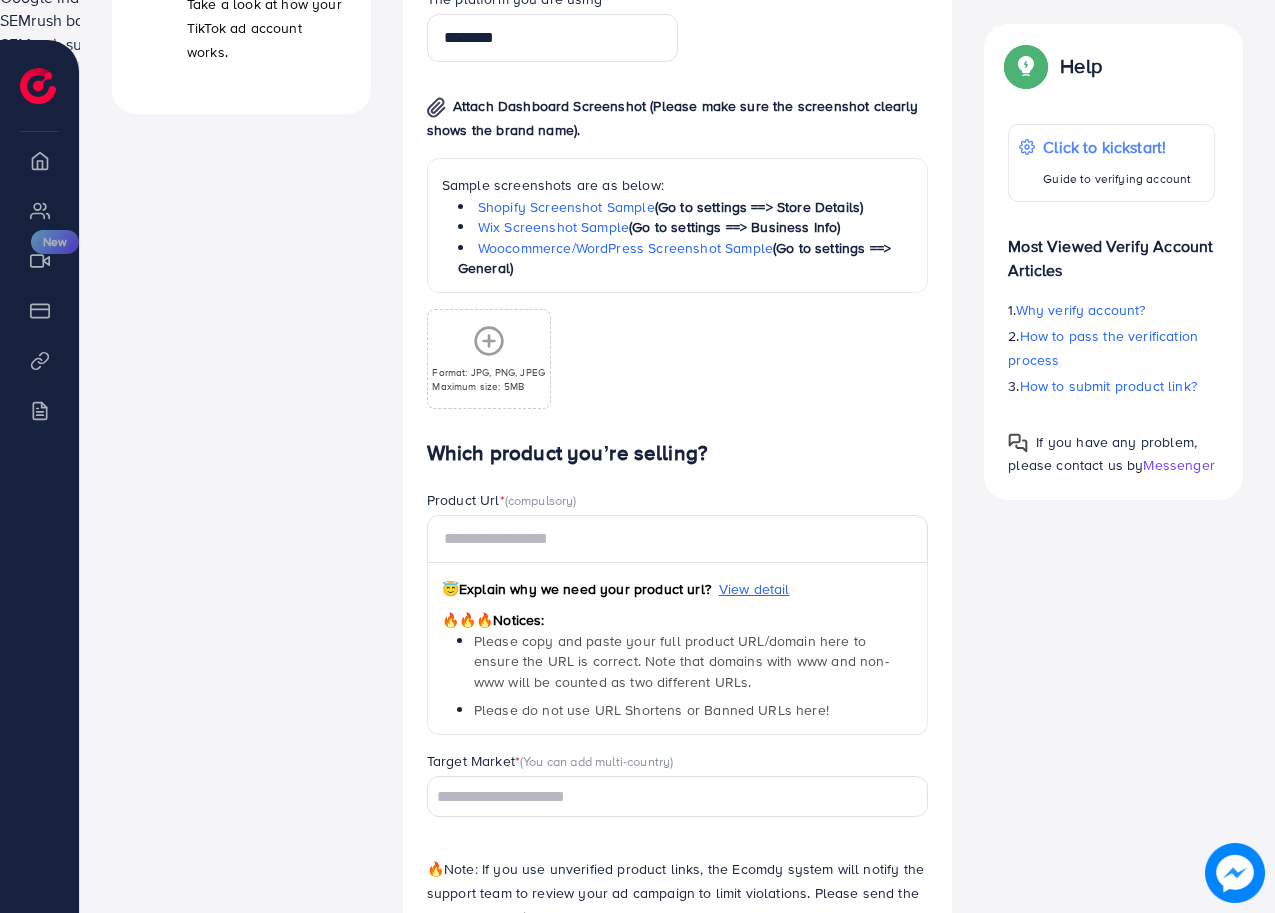 click on "Format: JPG, PNG, JPEG" at bounding box center [488, 372] 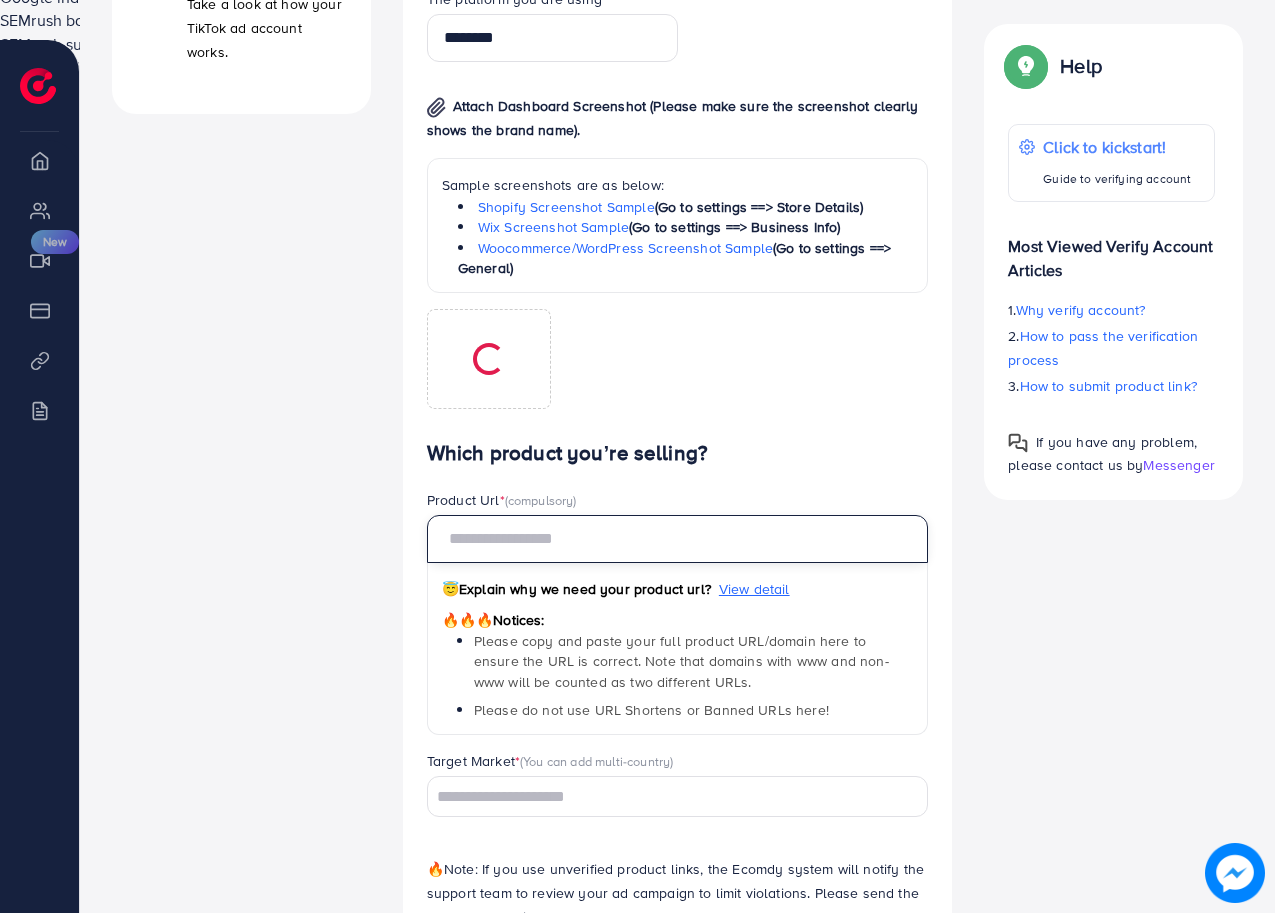 click at bounding box center (678, 539) 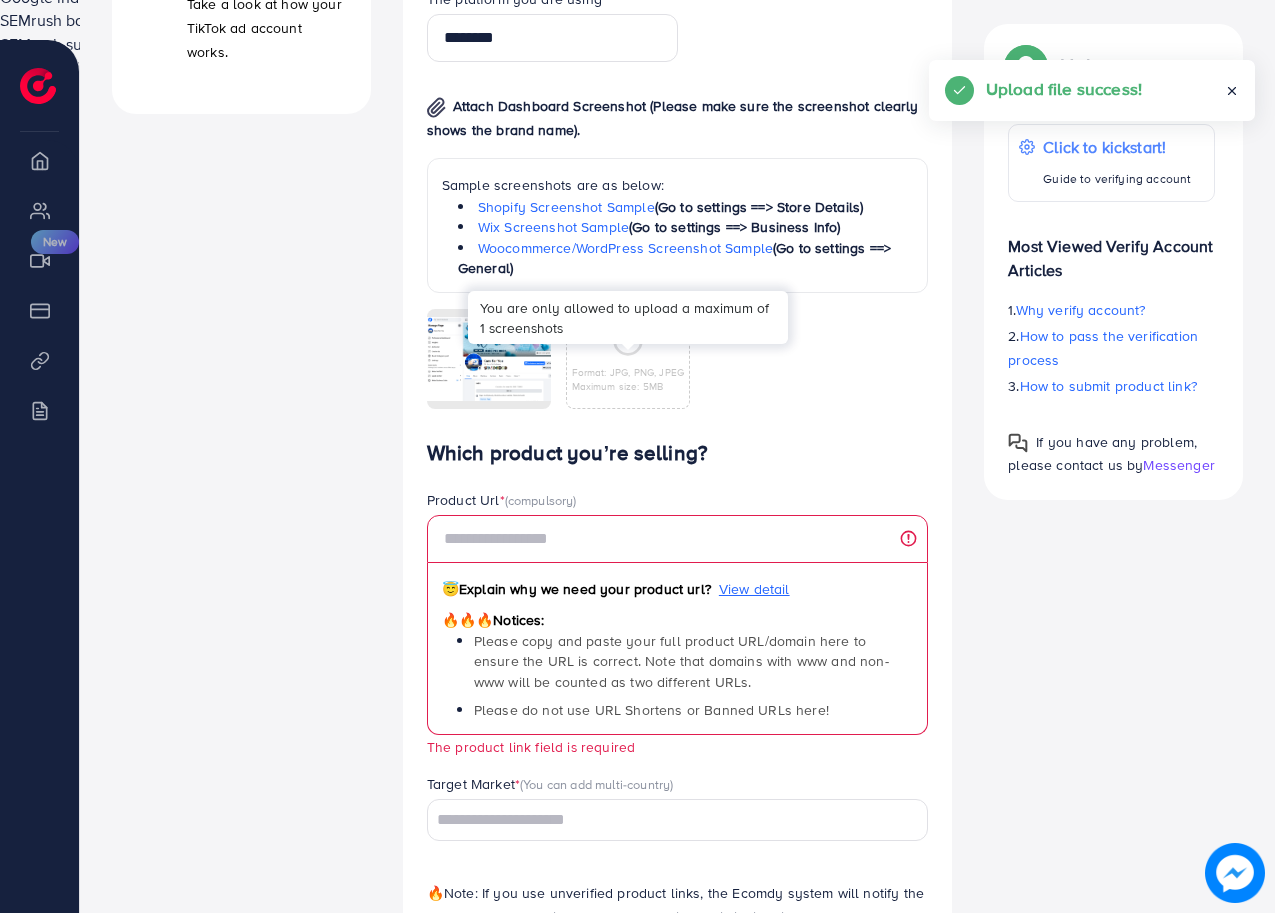 click 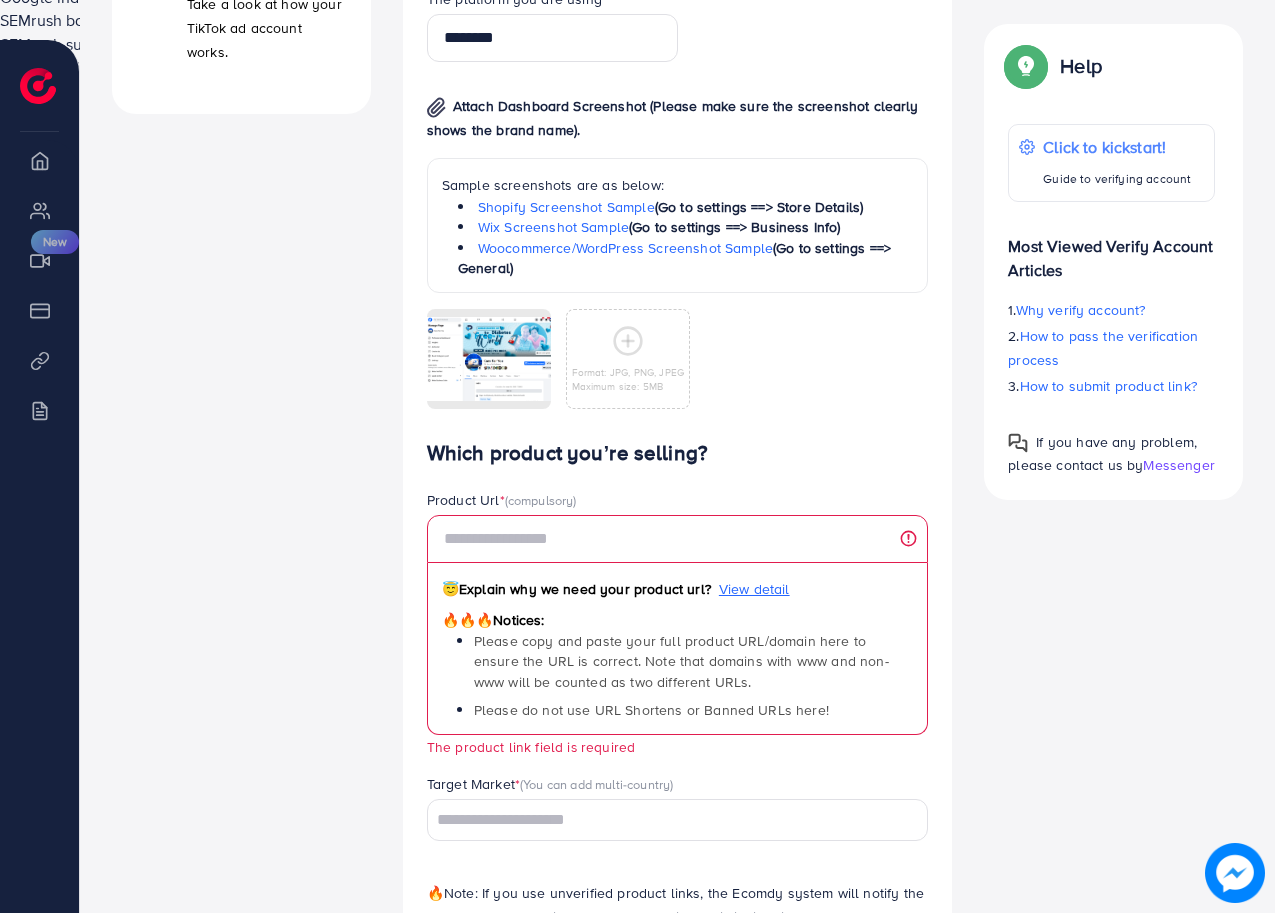 drag, startPoint x: 858, startPoint y: 389, endPoint x: 861, endPoint y: 401, distance: 12.369317 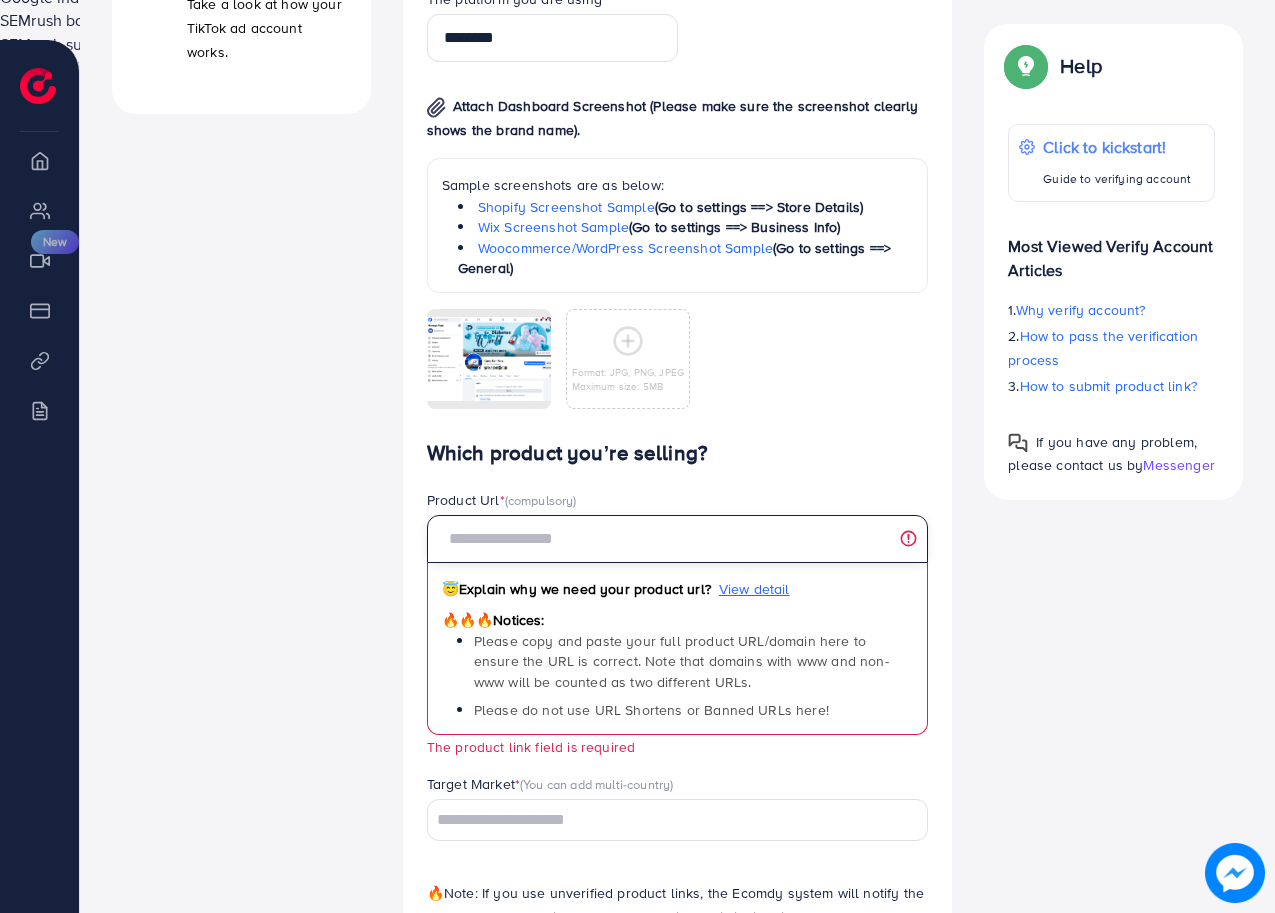 click at bounding box center (678, 539) 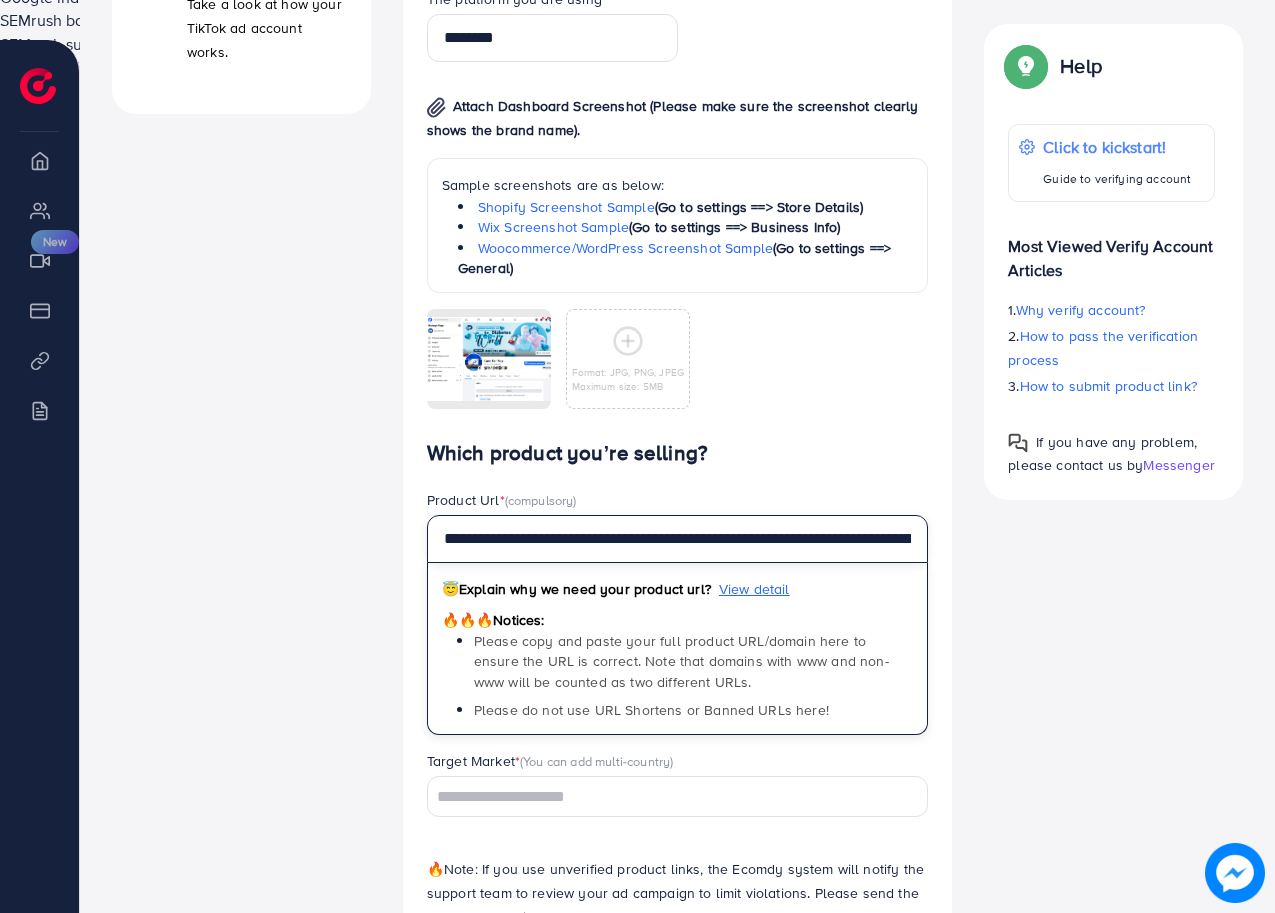 scroll, scrollTop: 0, scrollLeft: 647, axis: horizontal 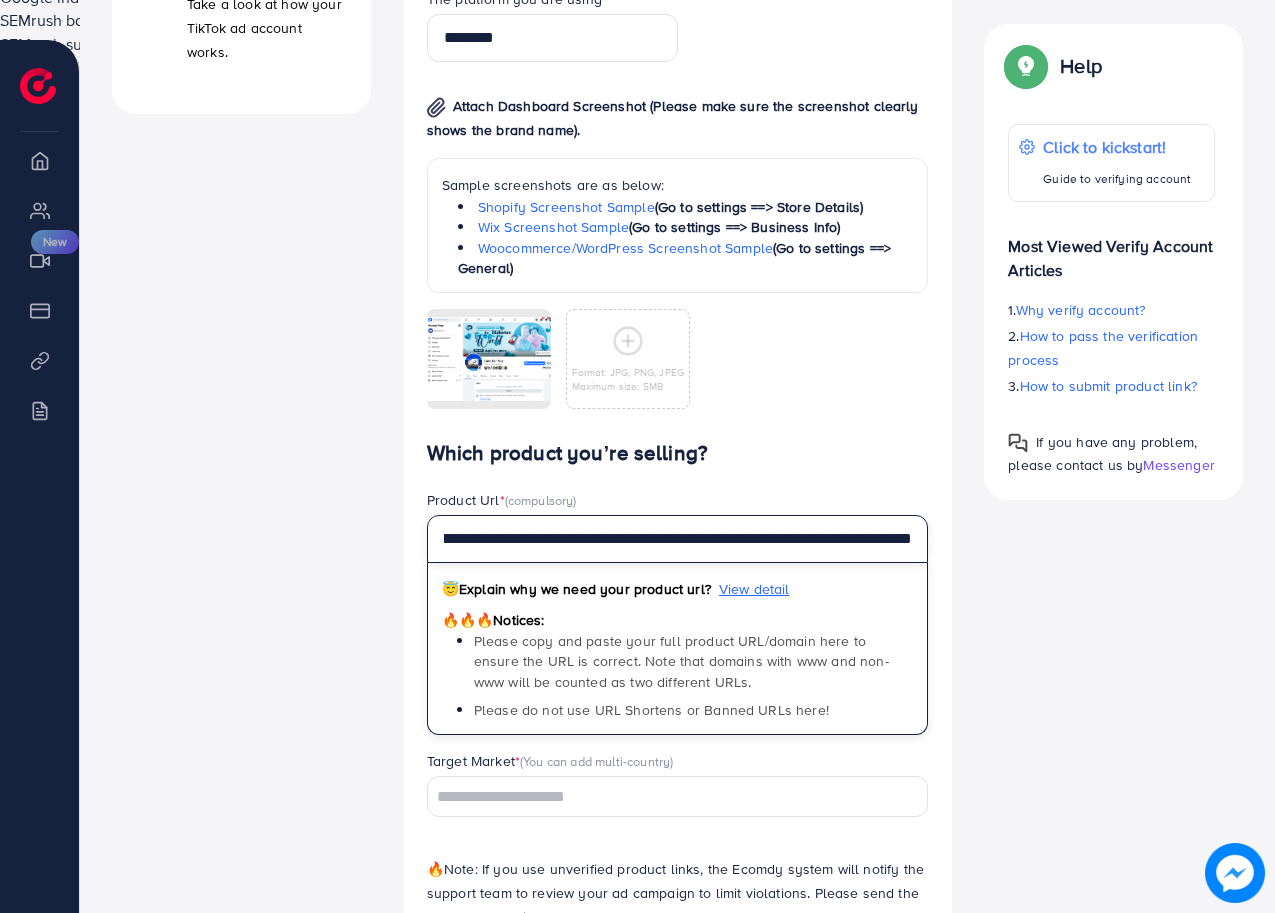 type on "**********" 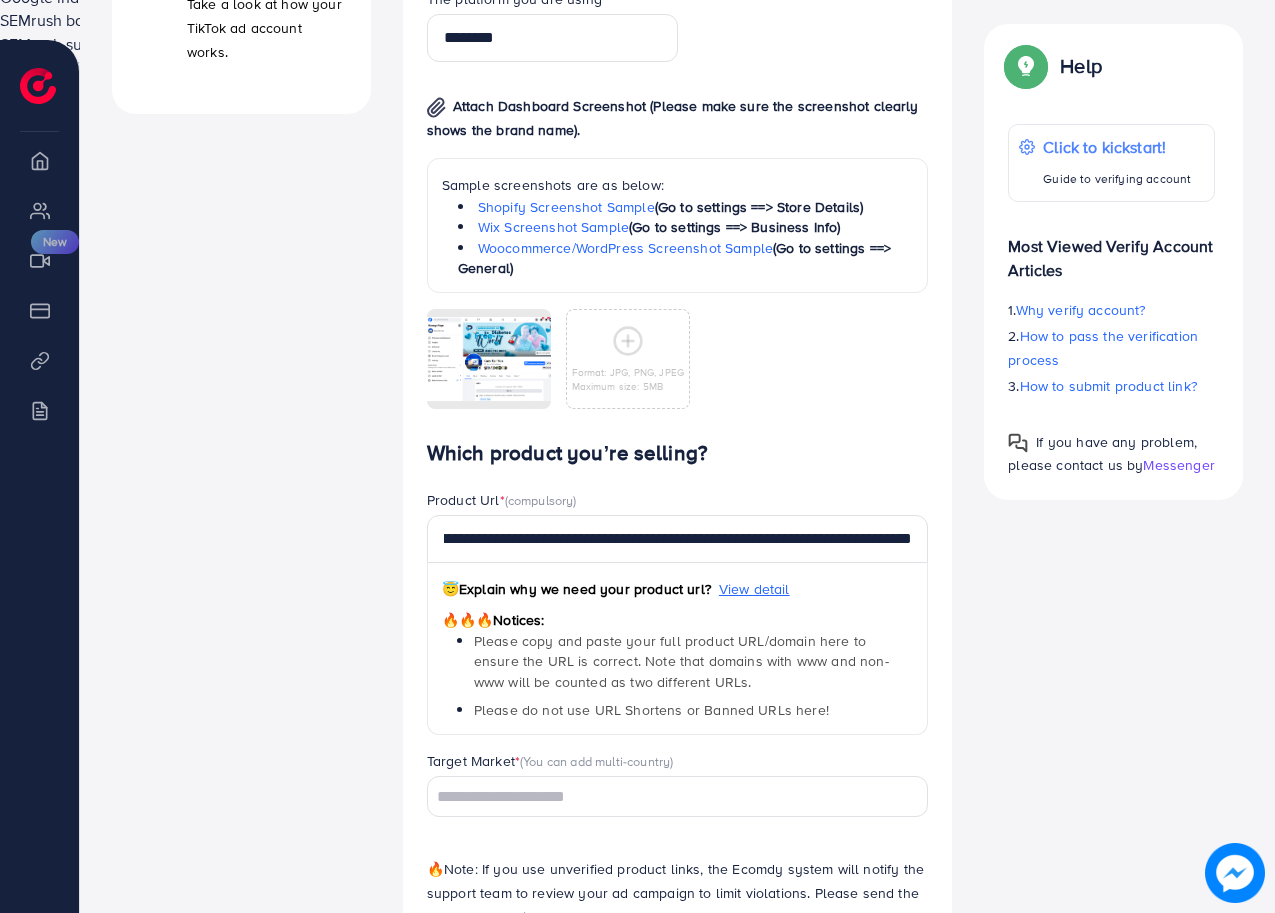 click on "Which product you’re selling?" at bounding box center [678, 453] 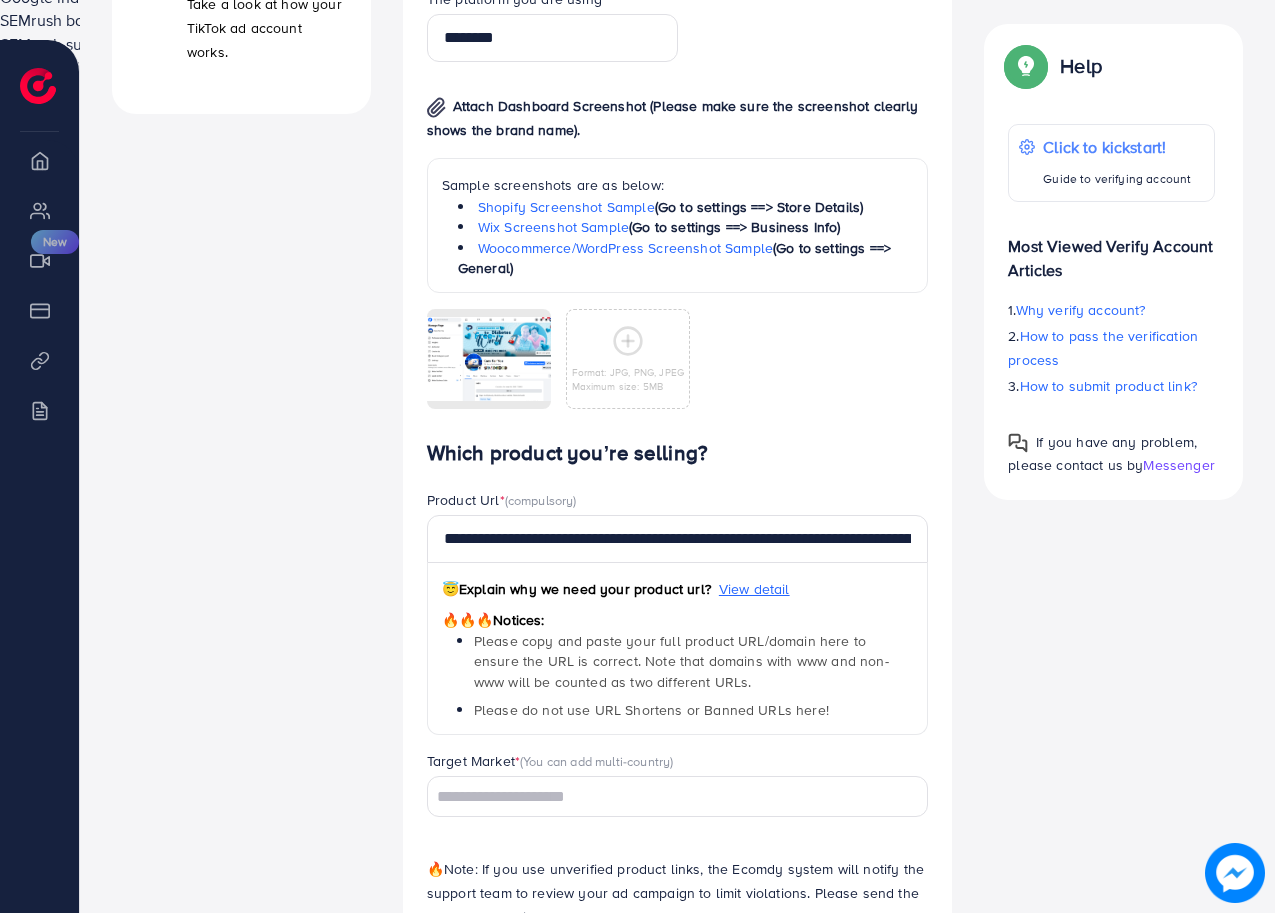 click on "**********" at bounding box center (677, 147) 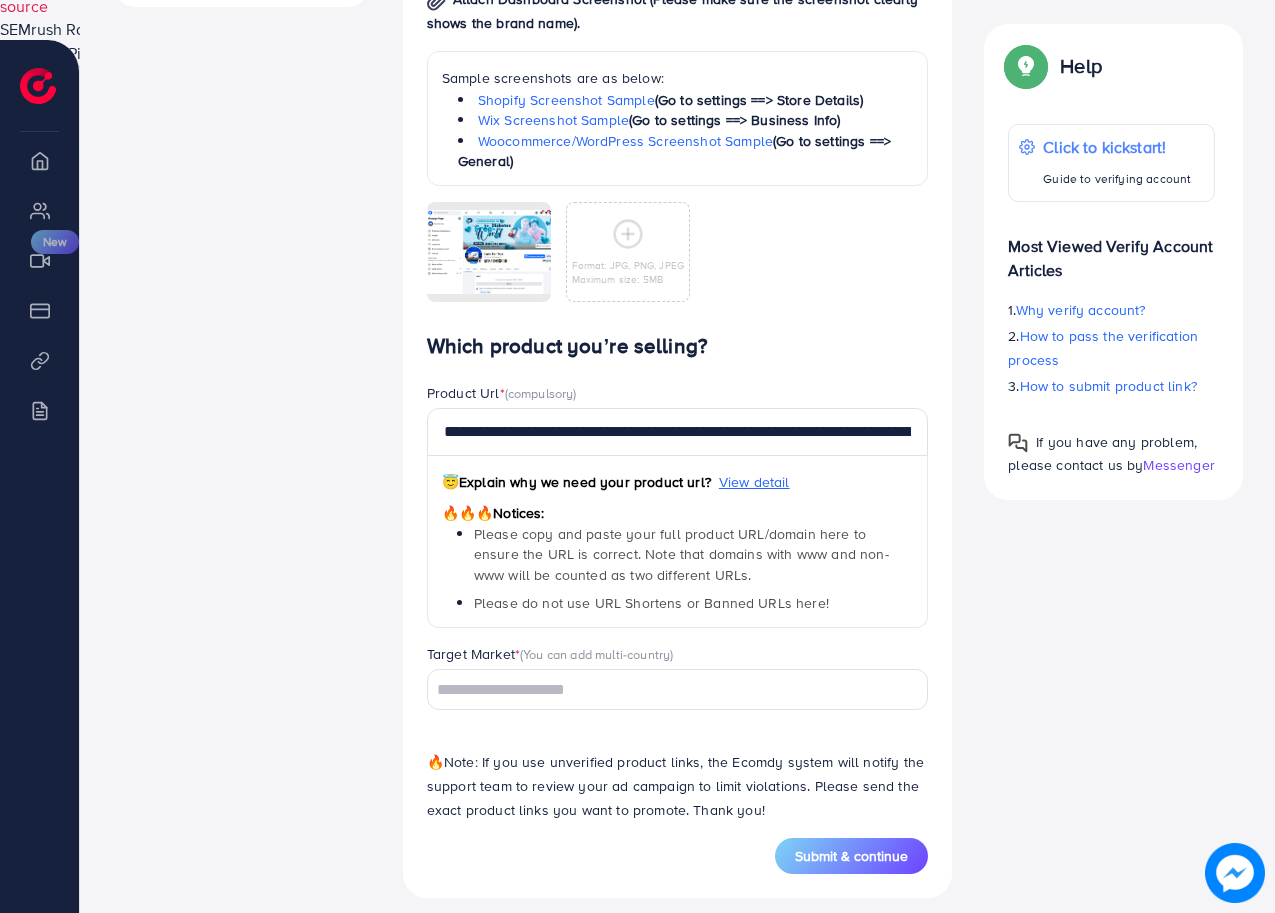 scroll, scrollTop: 1114, scrollLeft: 0, axis: vertical 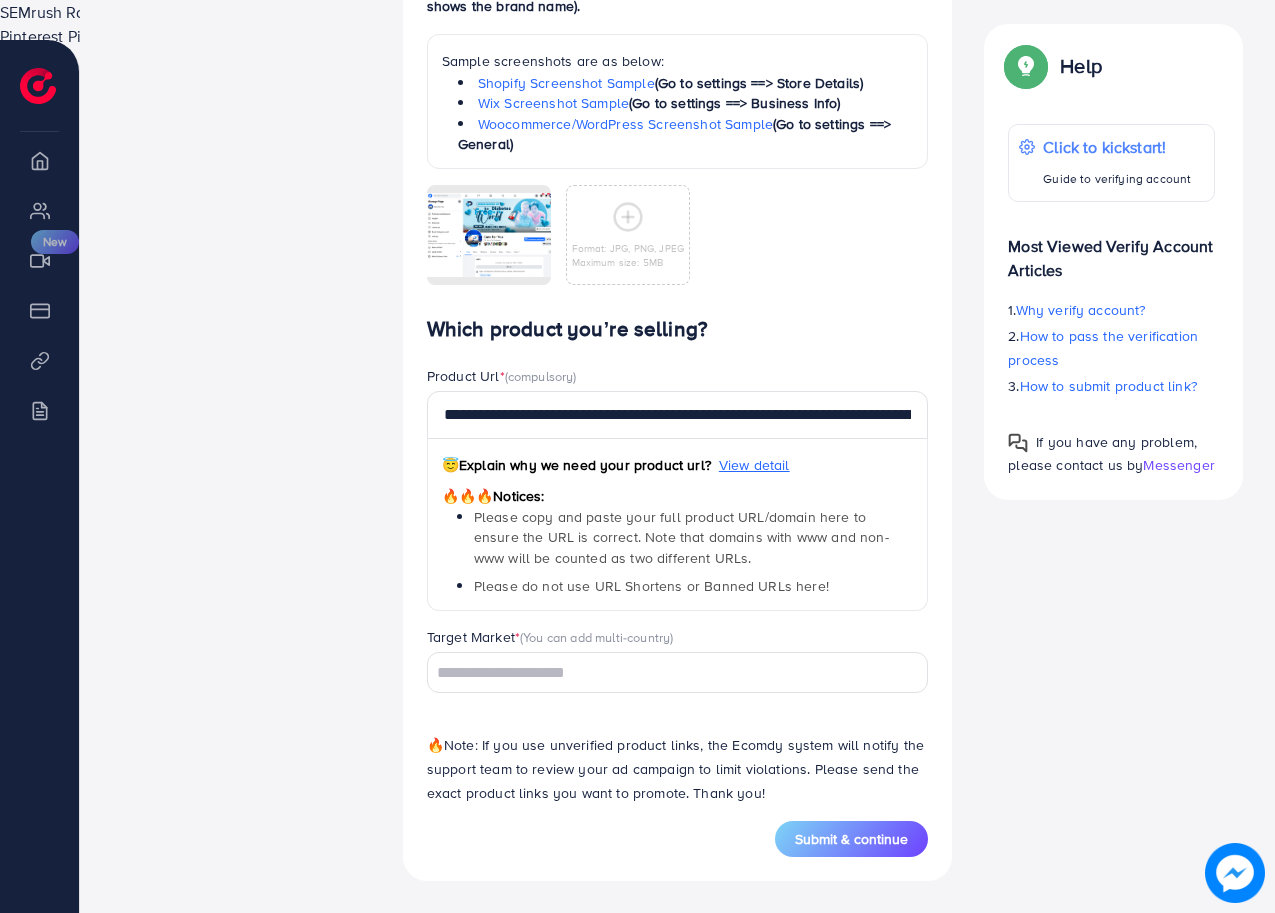 click at bounding box center (666, 673) 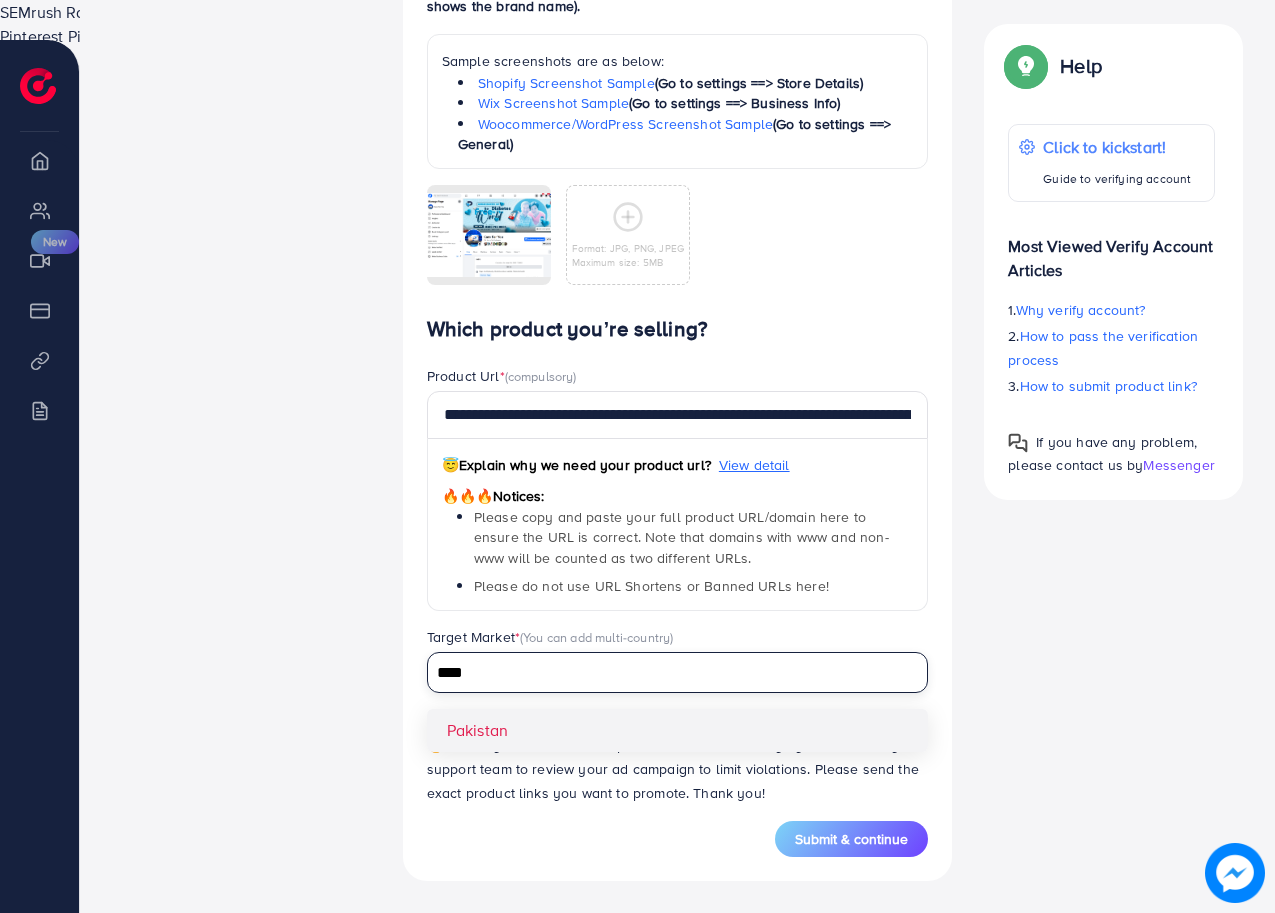 type on "****" 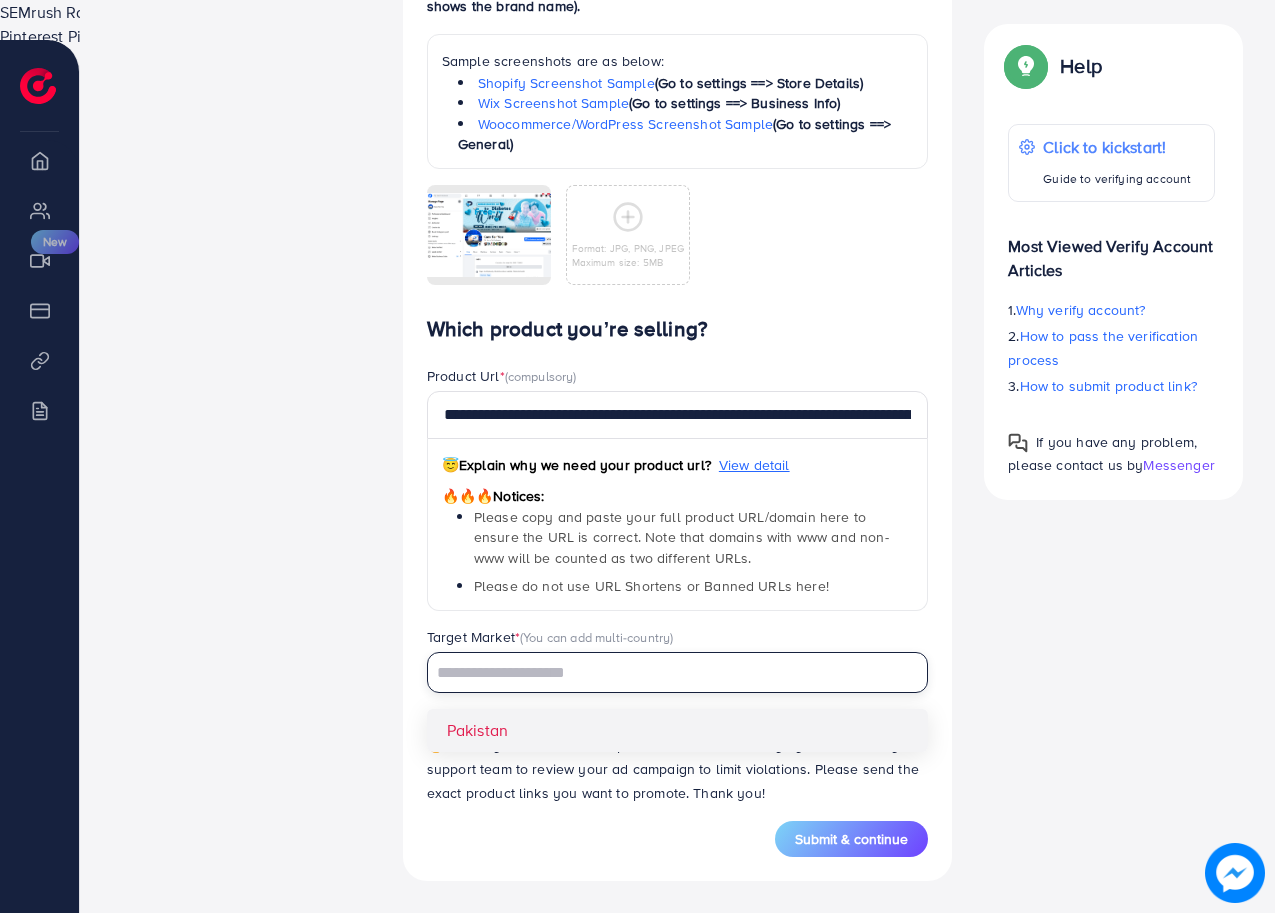 click on "**********" at bounding box center (678, 569) 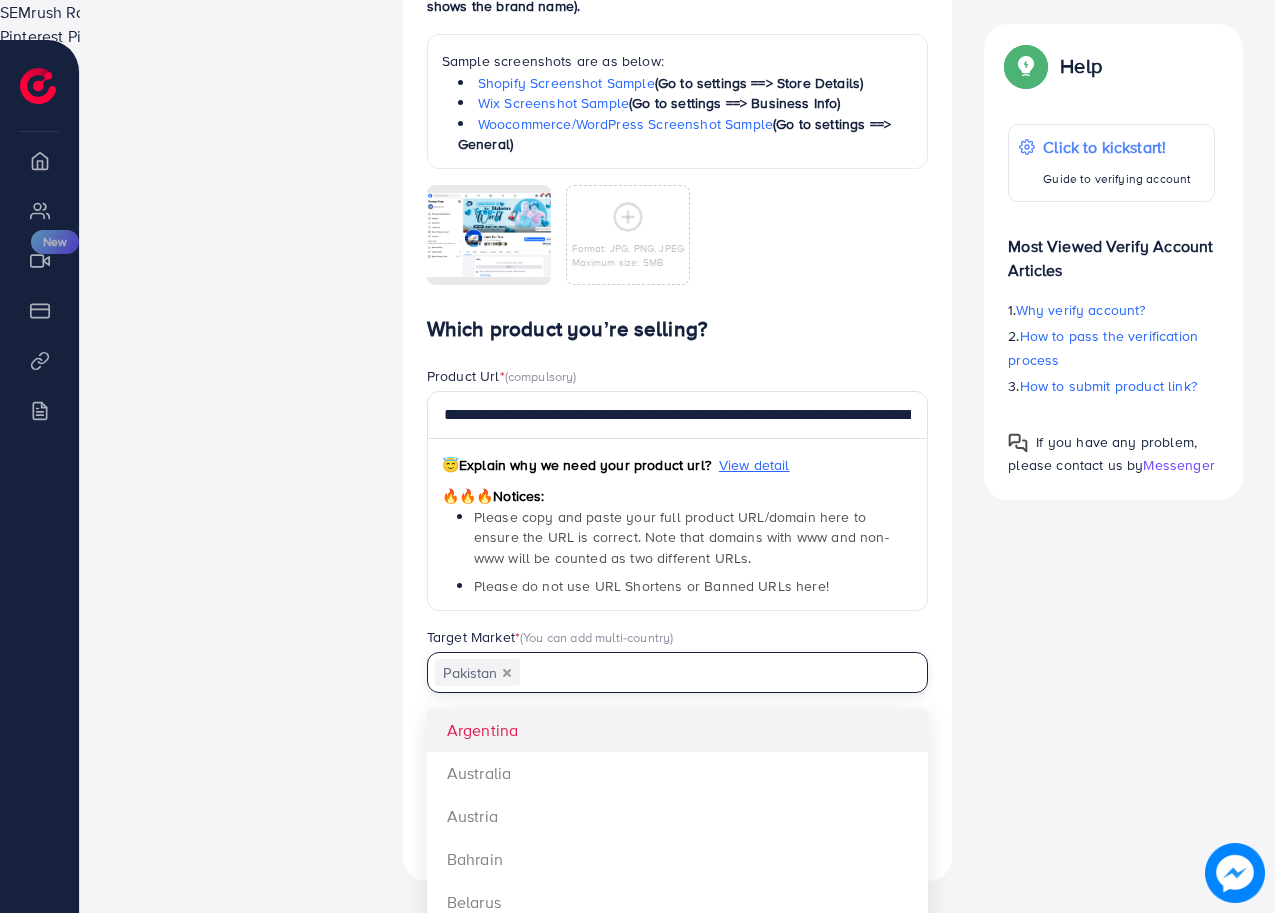 click at bounding box center [712, 673] 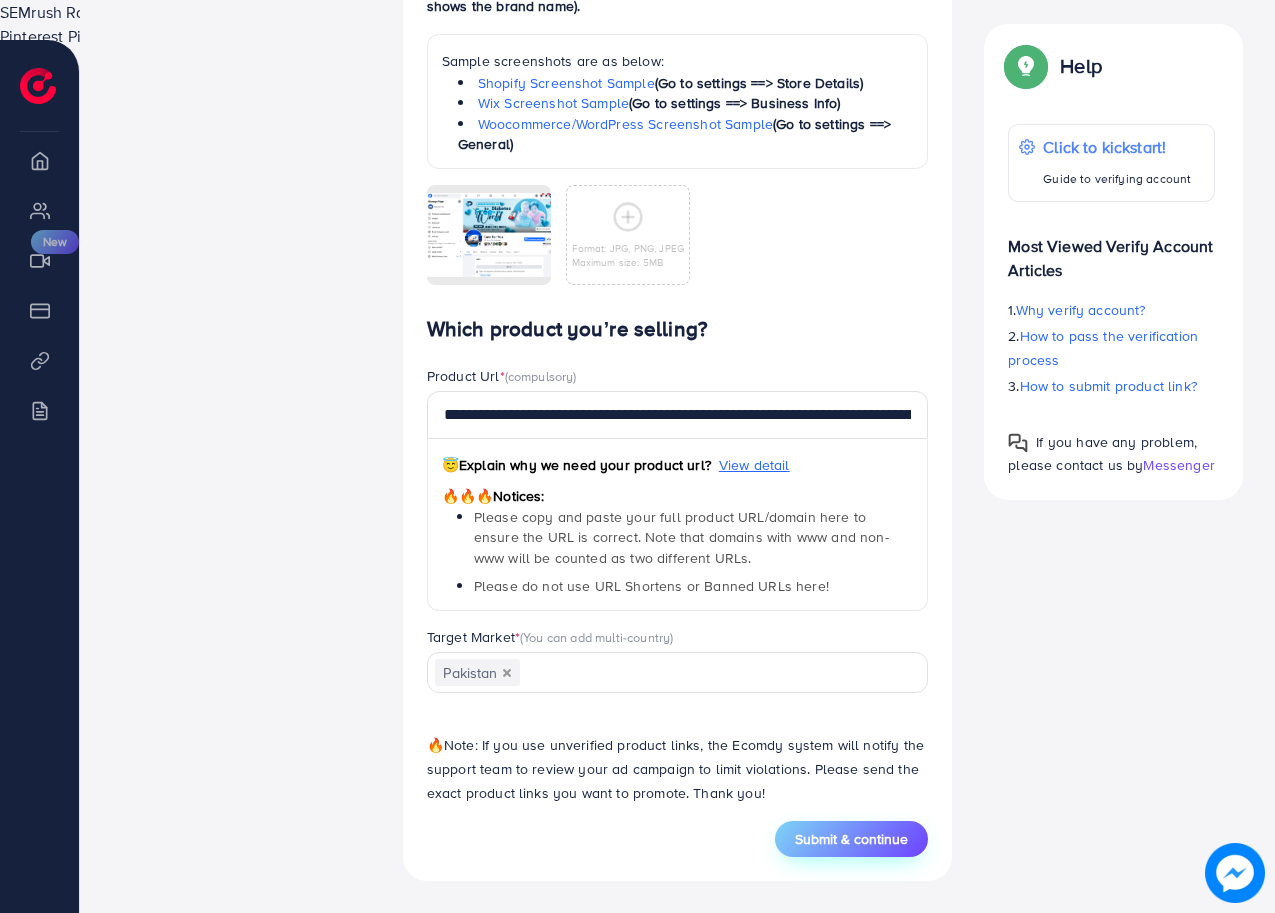 click on "Submit & continue" at bounding box center [851, 839] 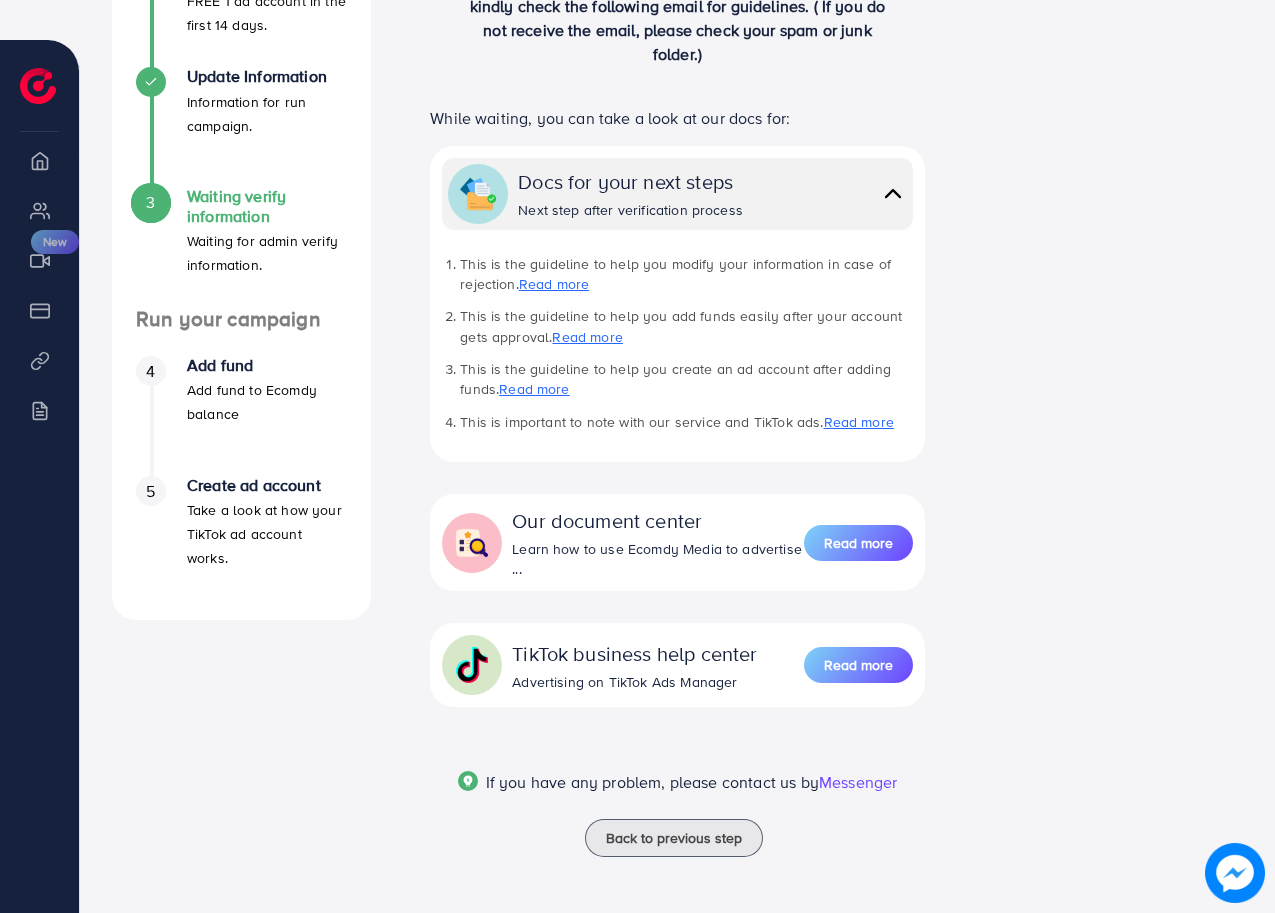 scroll, scrollTop: 0, scrollLeft: 0, axis: both 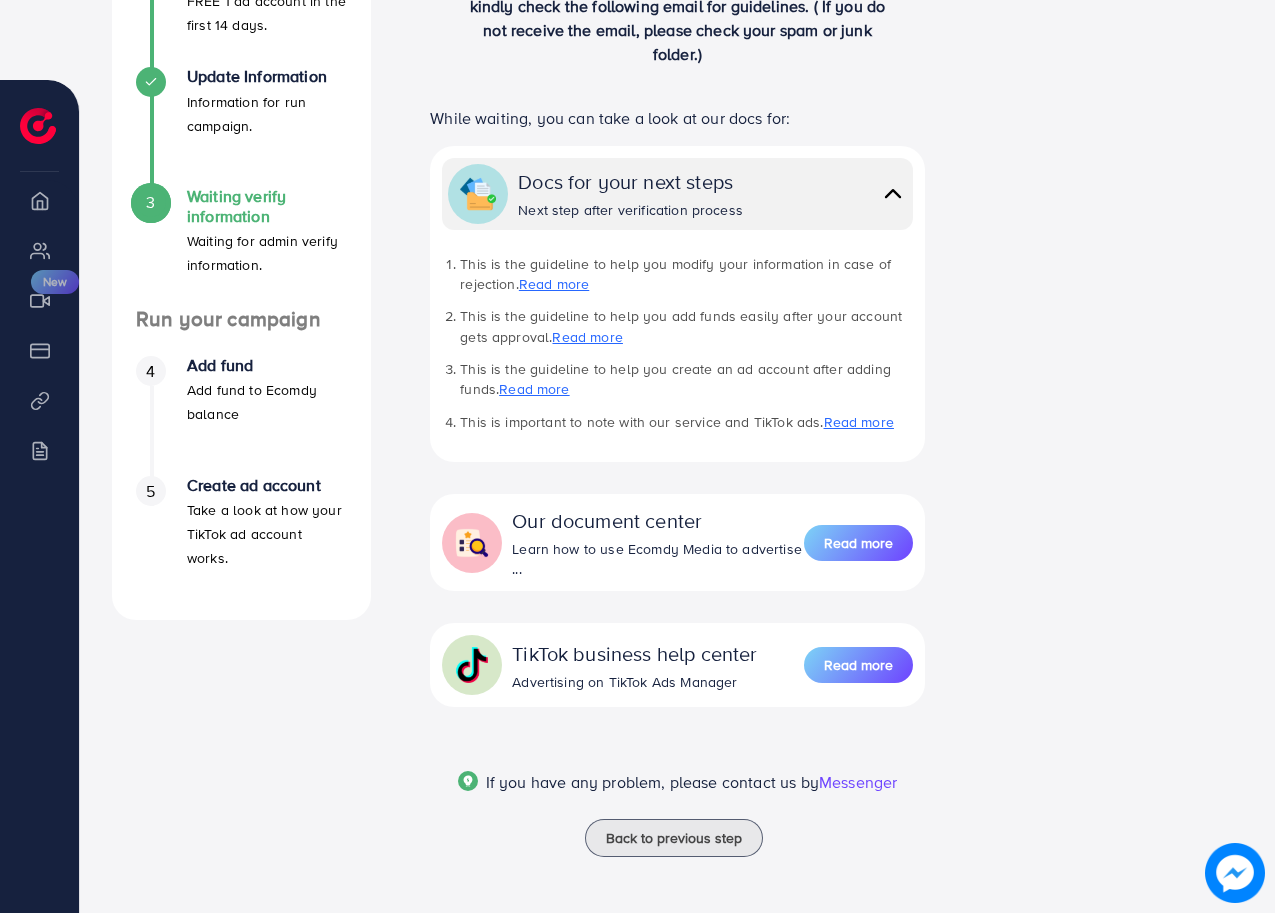 click on "Create ad account" at bounding box center (267, 485) 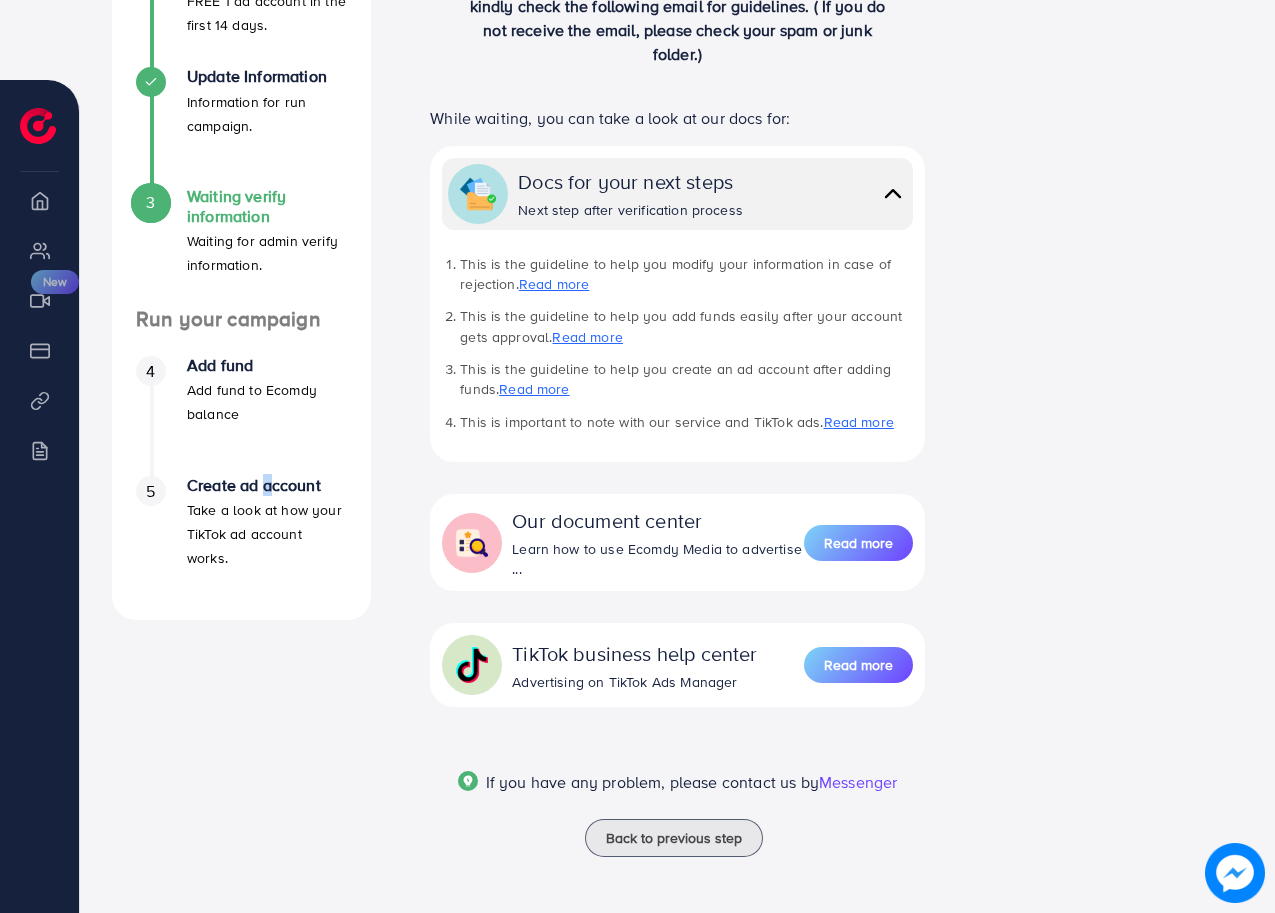 click on "Create ad account" at bounding box center (267, 485) 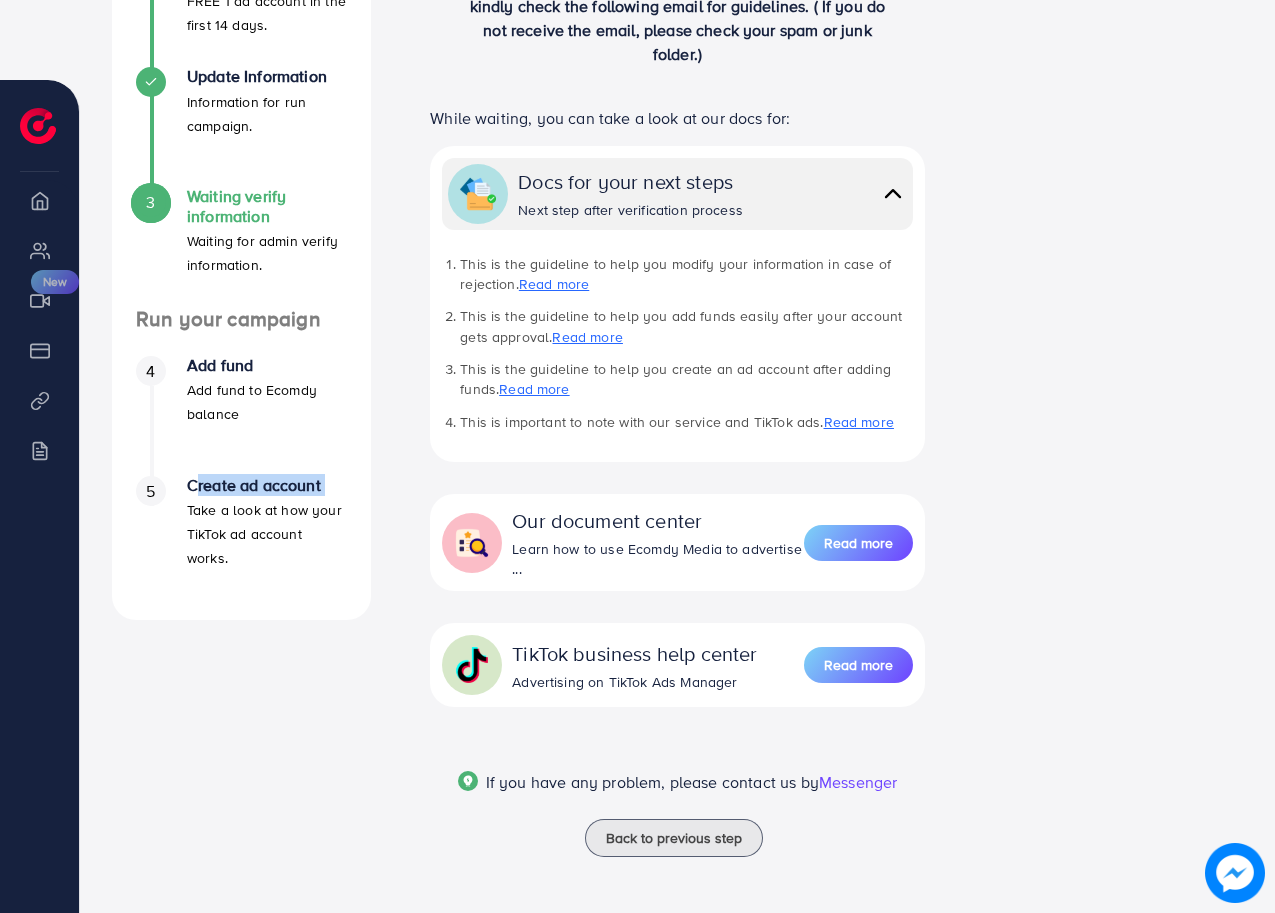 click on "Create ad account" at bounding box center [267, 485] 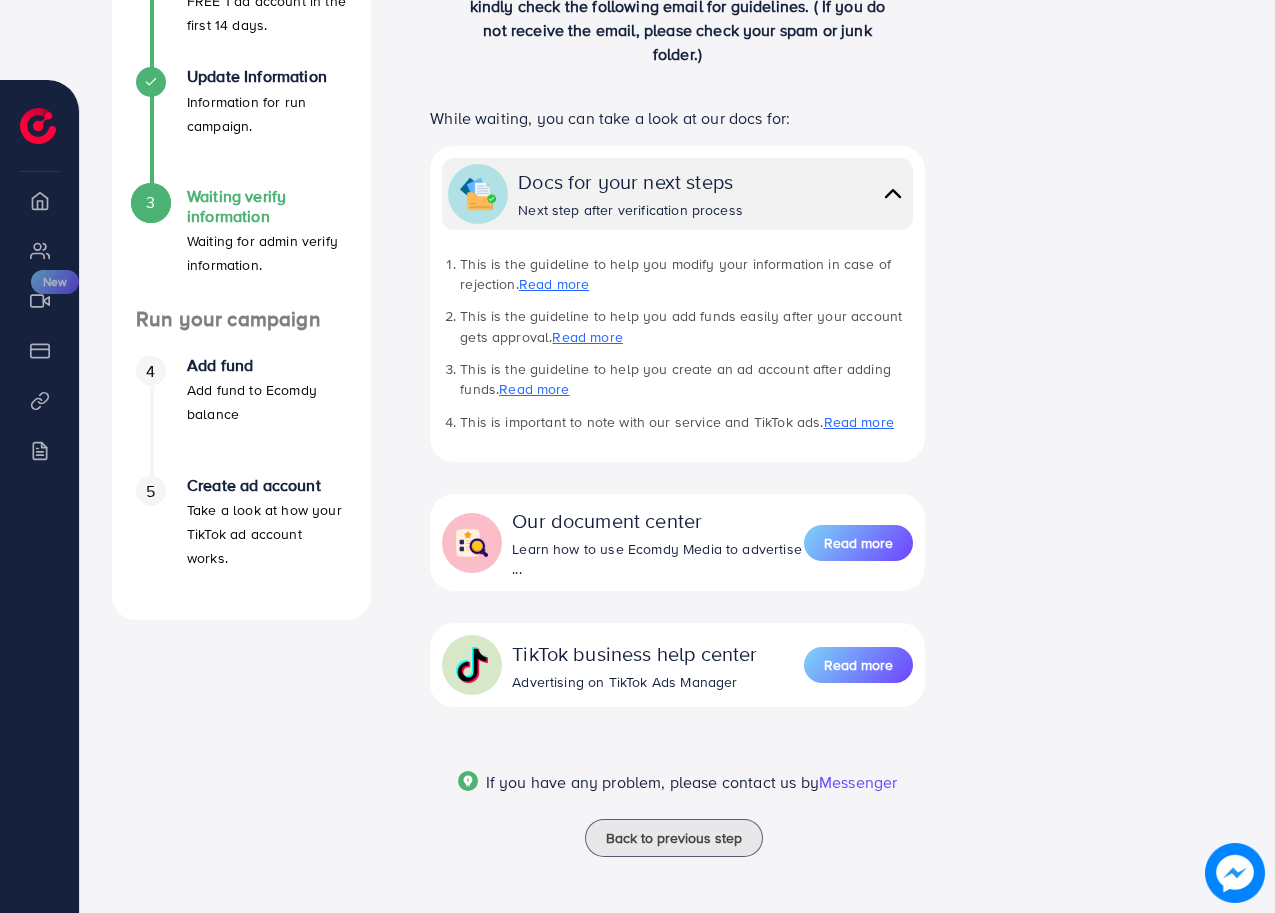 click on "Take a look at how your TikTok ad account works." at bounding box center (267, 534) 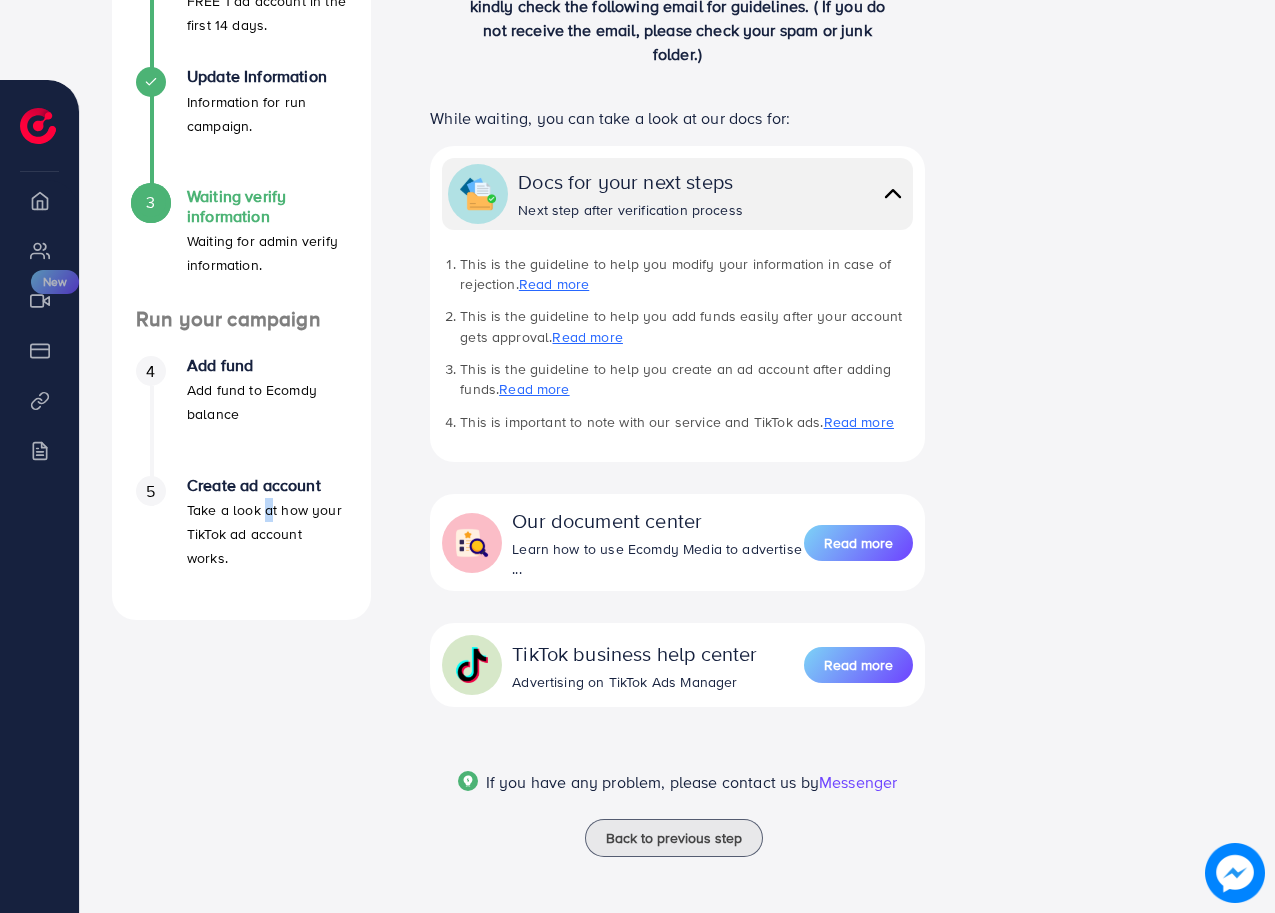 click on "Take a look at how your TikTok ad account works." at bounding box center (267, 534) 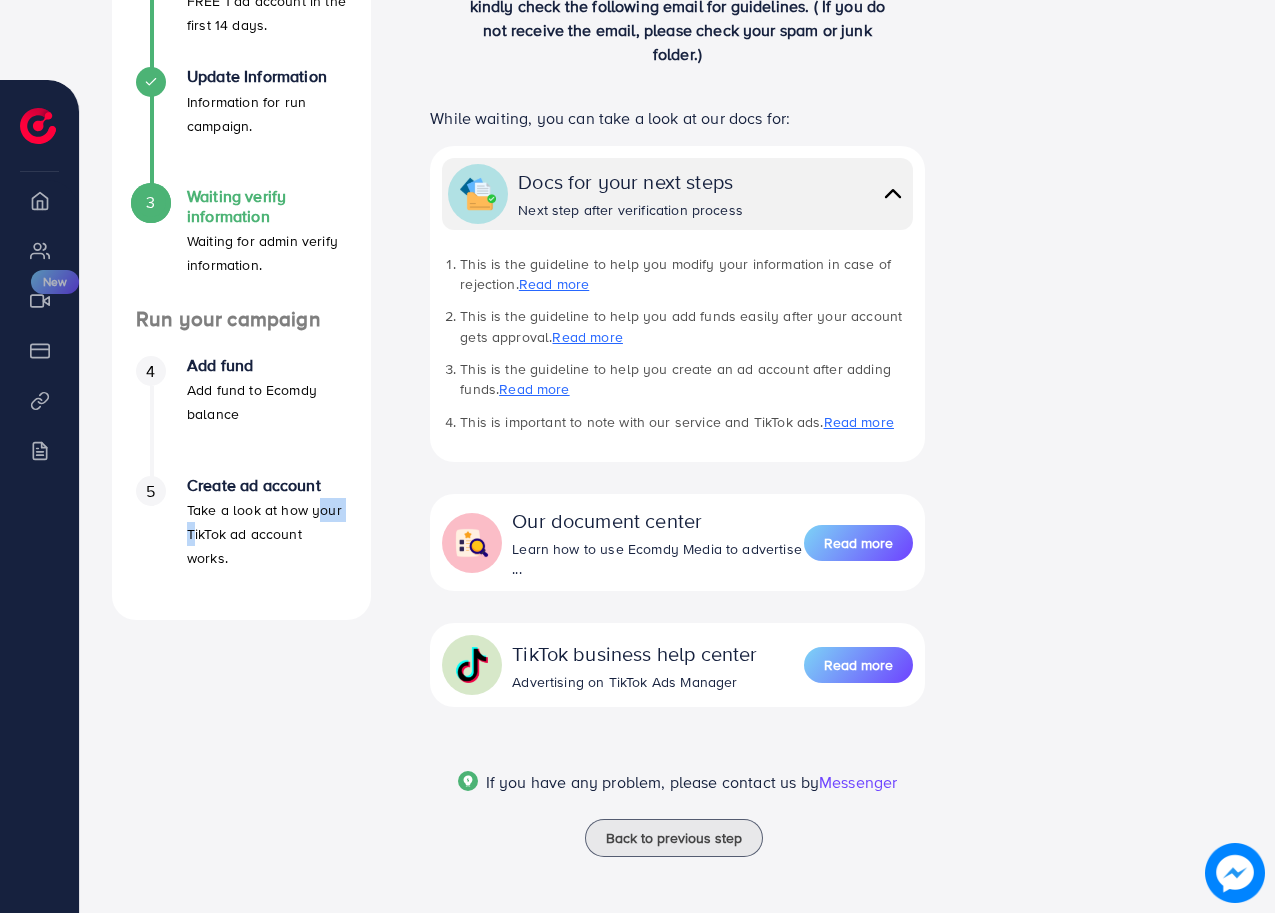 click on "Take a look at how your TikTok ad account works." at bounding box center (267, 534) 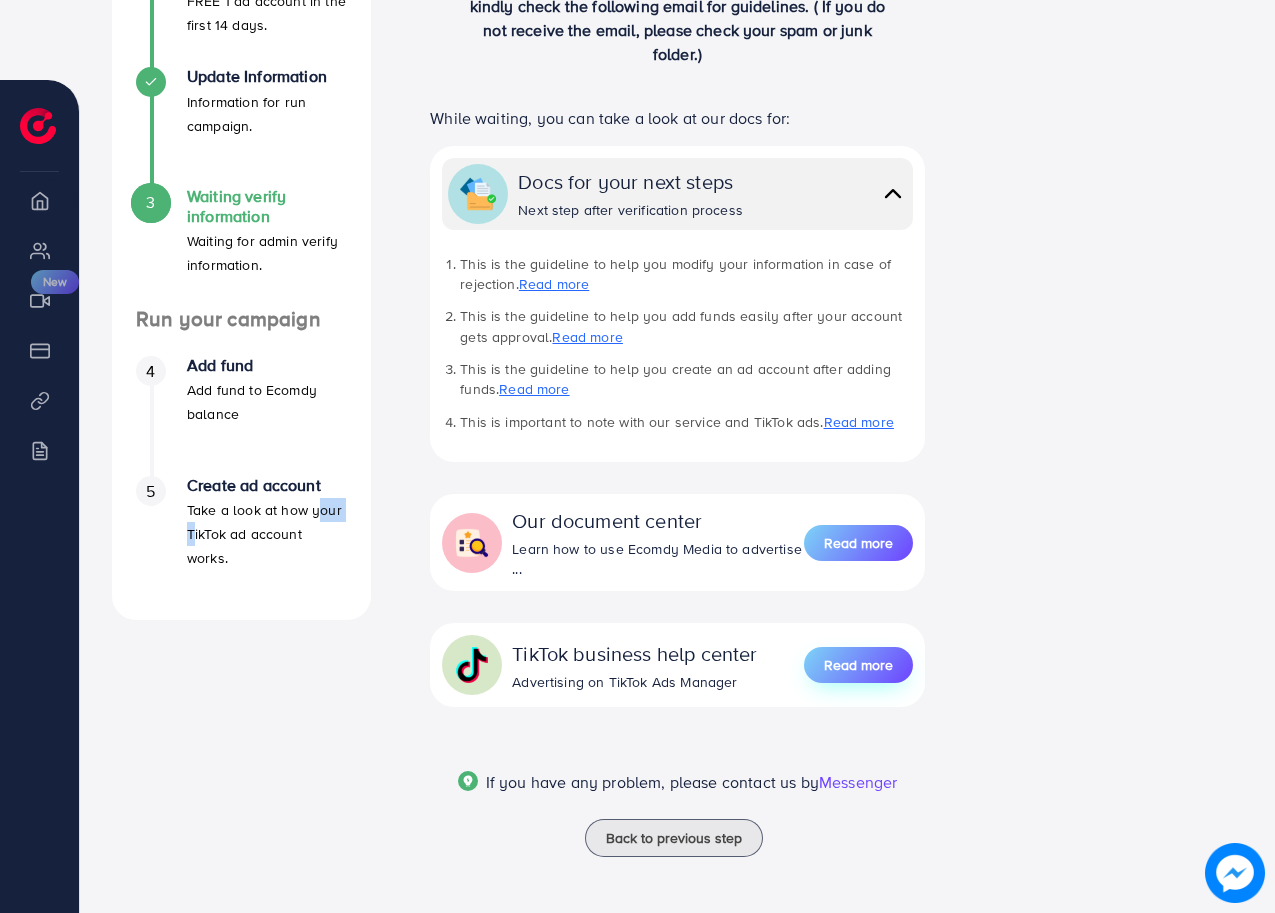 click on "Read more" at bounding box center (858, 665) 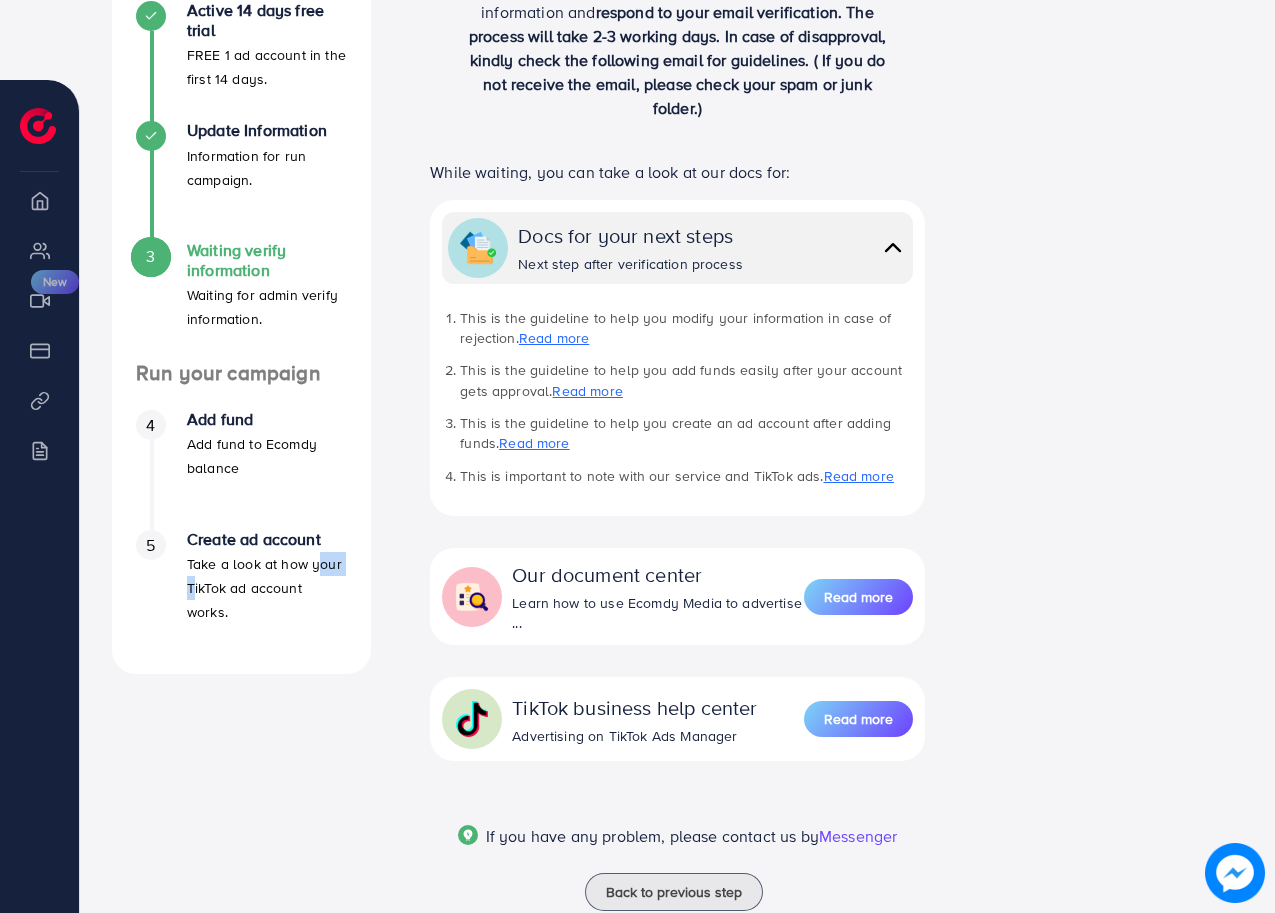 scroll, scrollTop: 484, scrollLeft: 0, axis: vertical 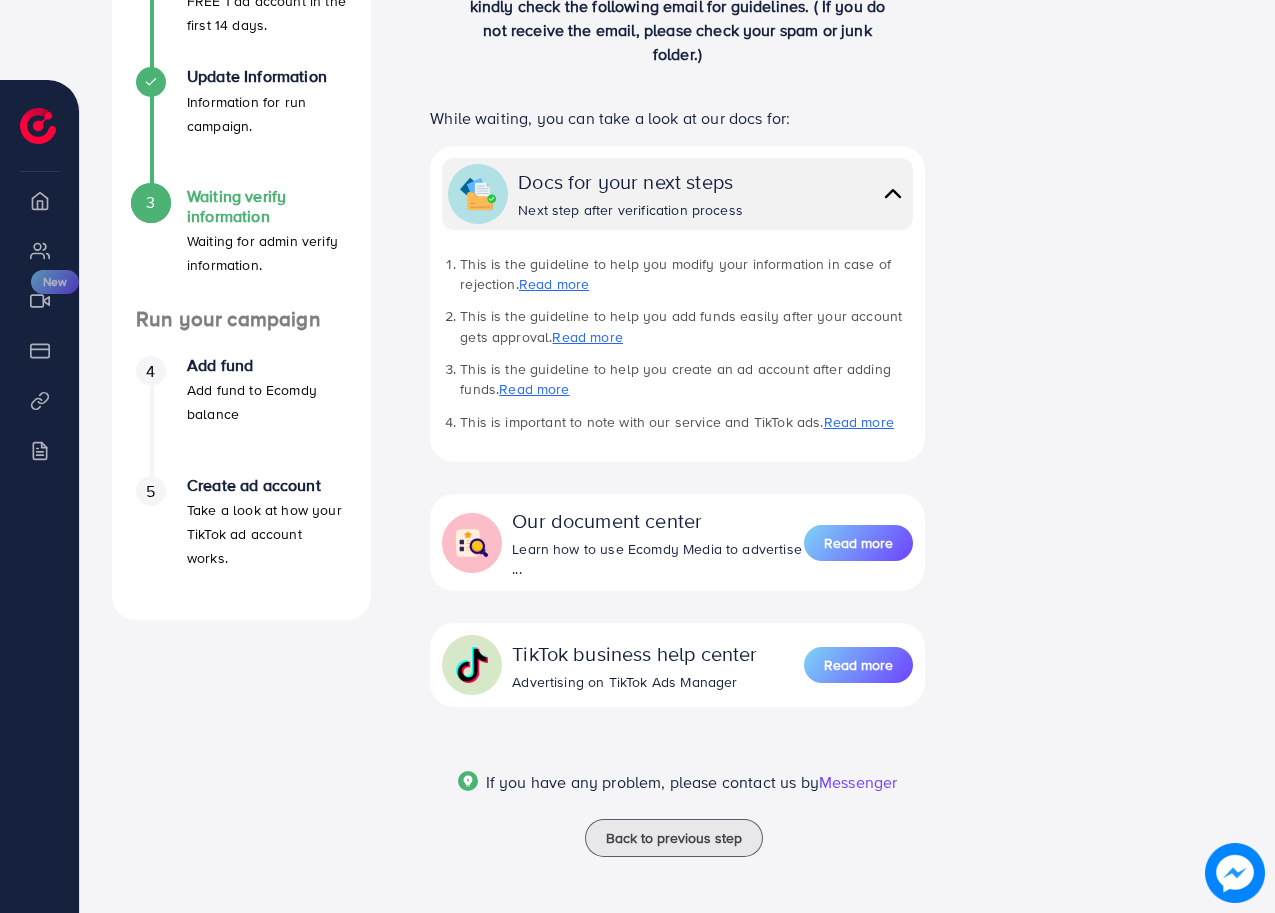 click on "Our document center" at bounding box center (658, 520) 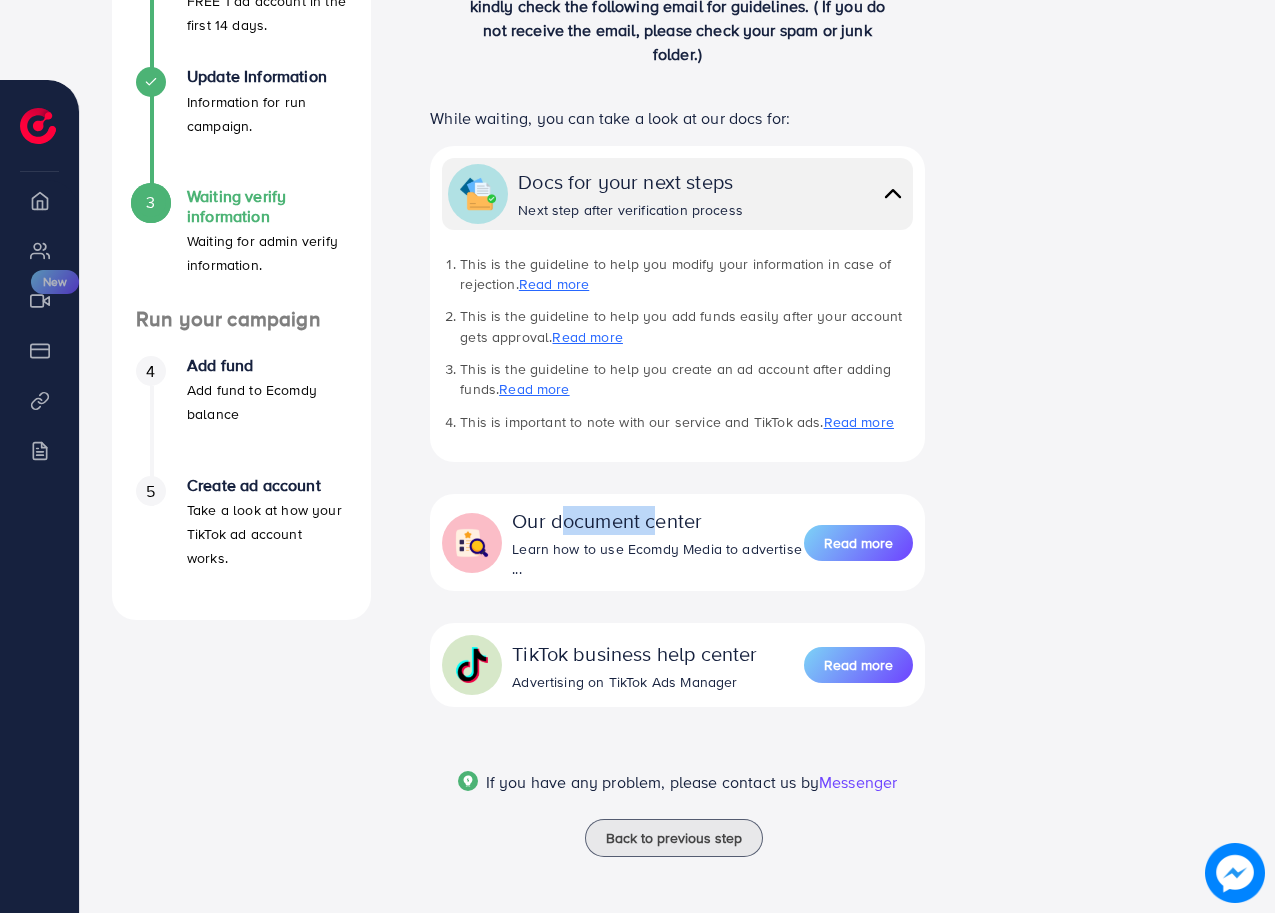 click on "Our document center" at bounding box center [658, 520] 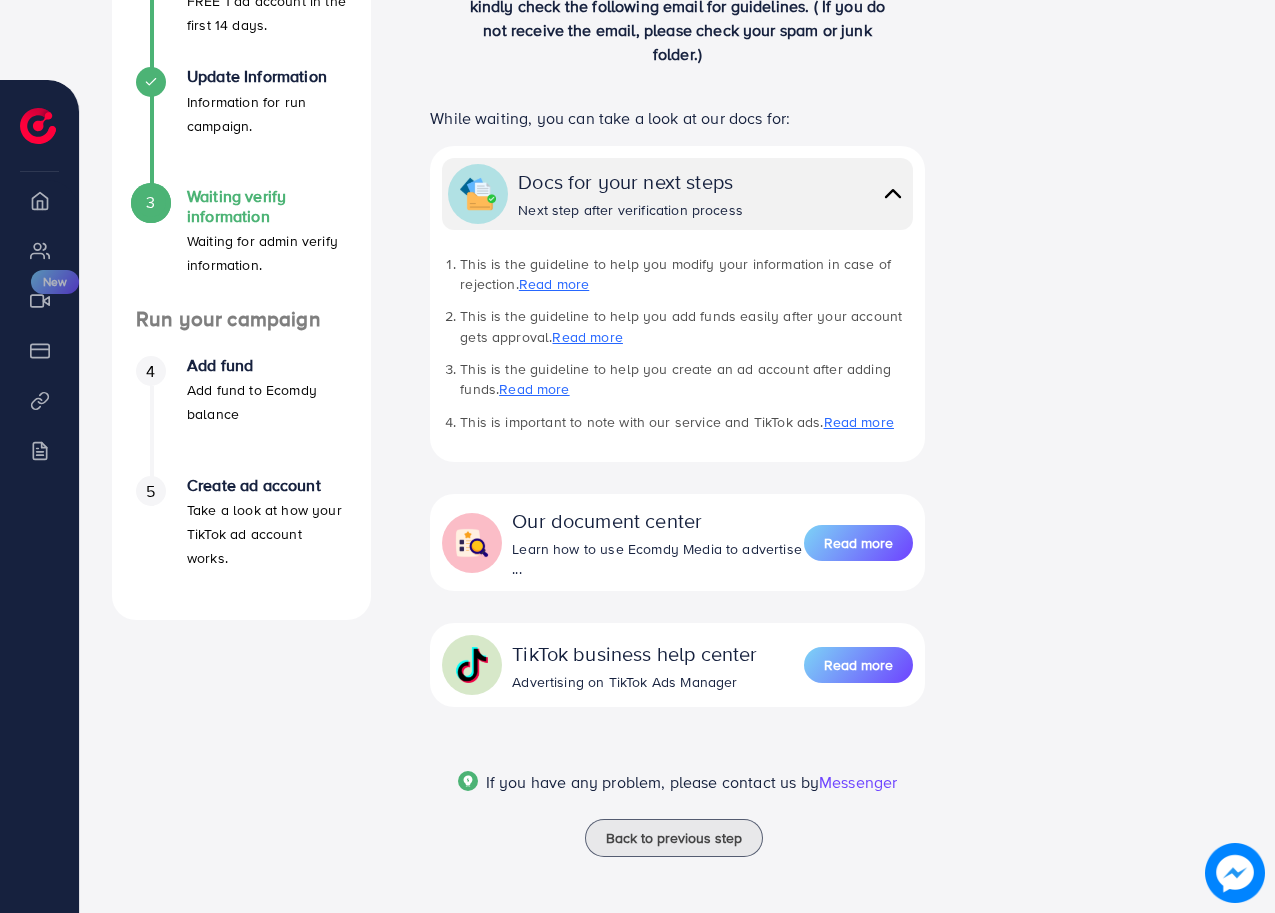 click on "Learn how to use Ecomdy Media to advertise ..." at bounding box center (658, 559) 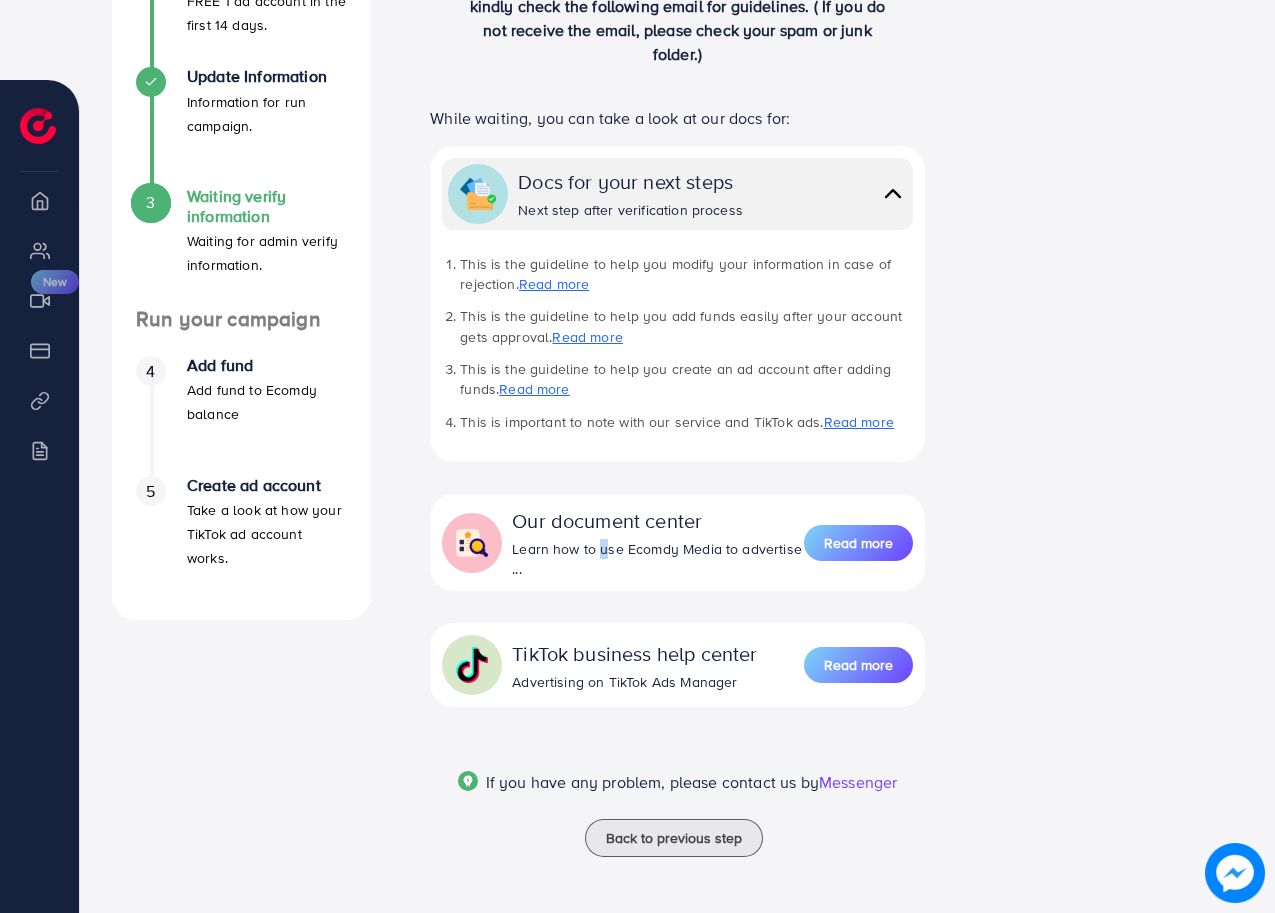 click on "Learn how to use Ecomdy Media to advertise ..." at bounding box center (658, 559) 